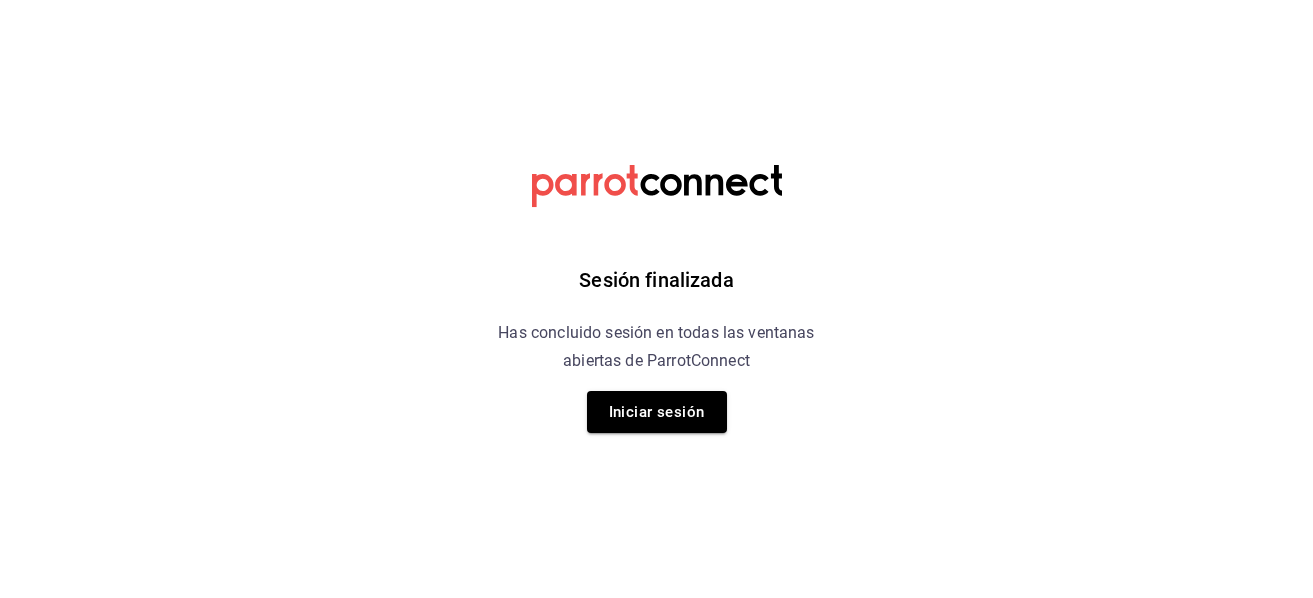 scroll, scrollTop: 0, scrollLeft: 0, axis: both 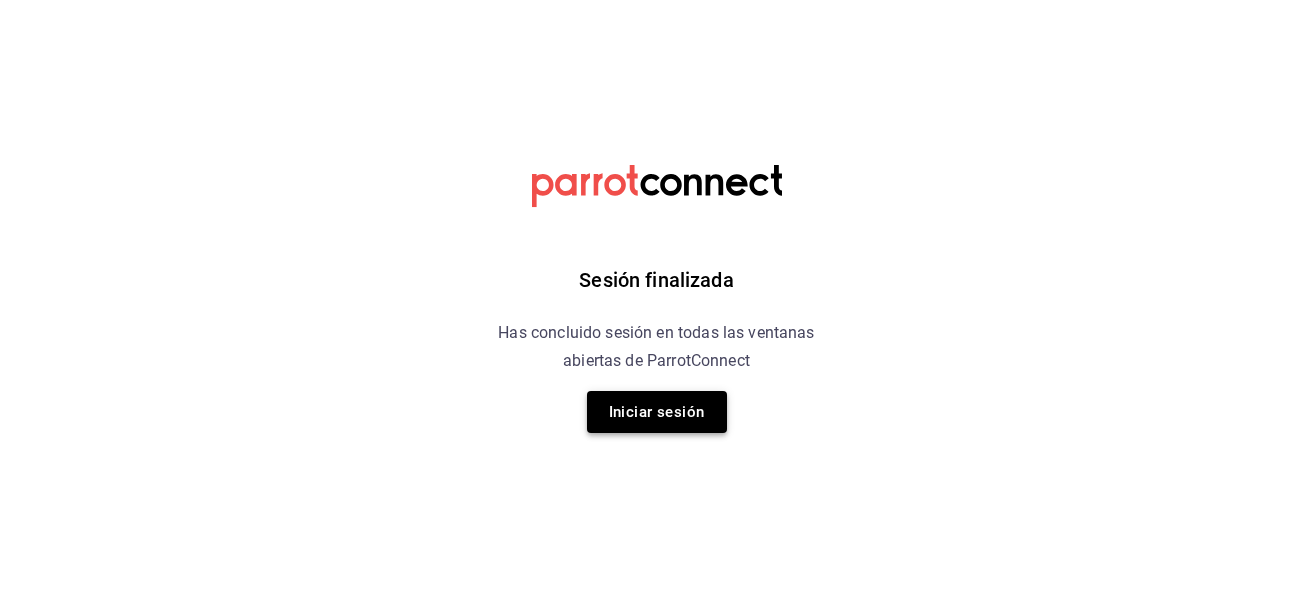 click on "Iniciar sesión" at bounding box center (657, 412) 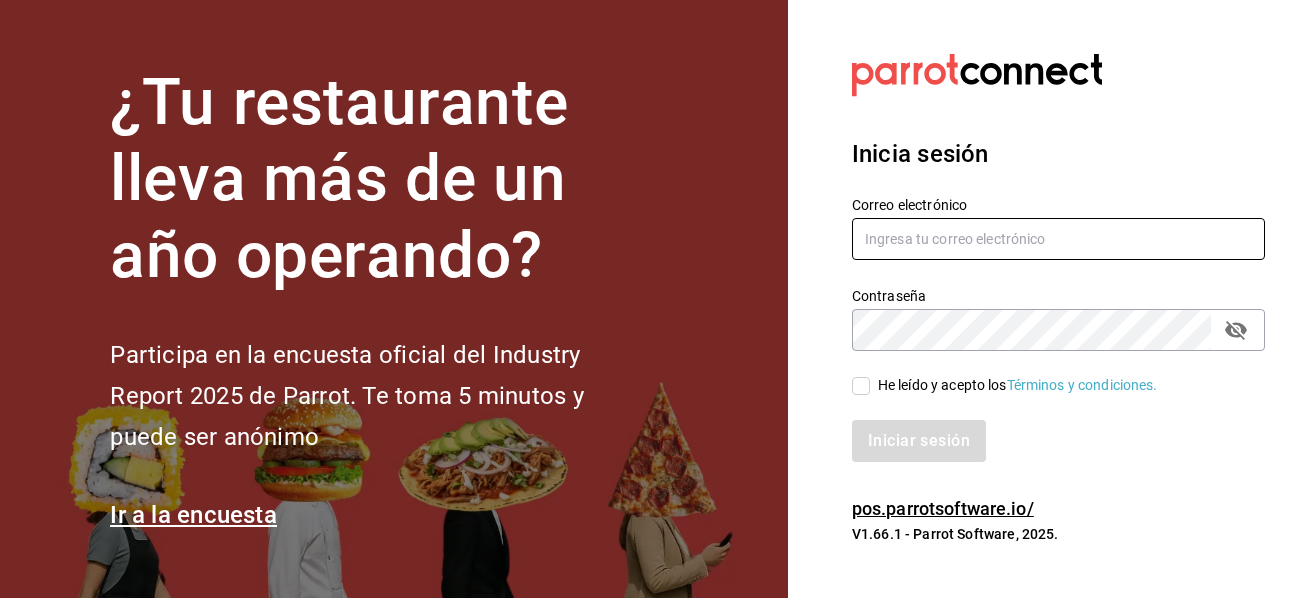 type on "mochomos.mitikah@example.com" 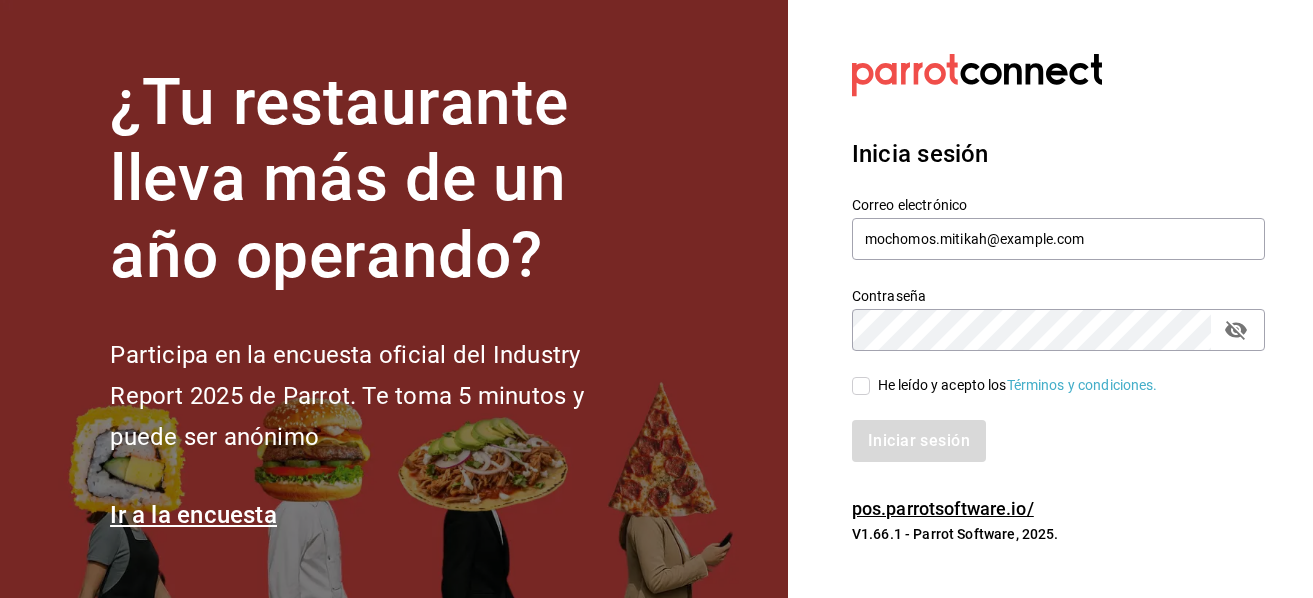 click on "He leído y acepto los  Términos y condiciones." at bounding box center [861, 386] 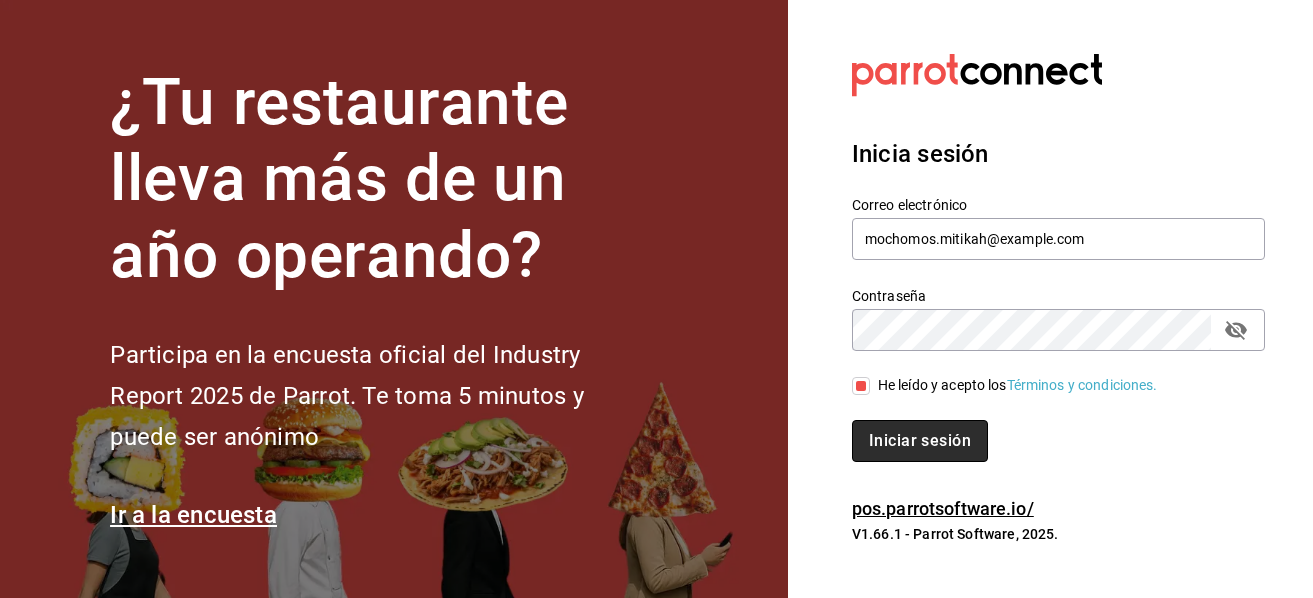 click on "Iniciar sesión" at bounding box center [920, 441] 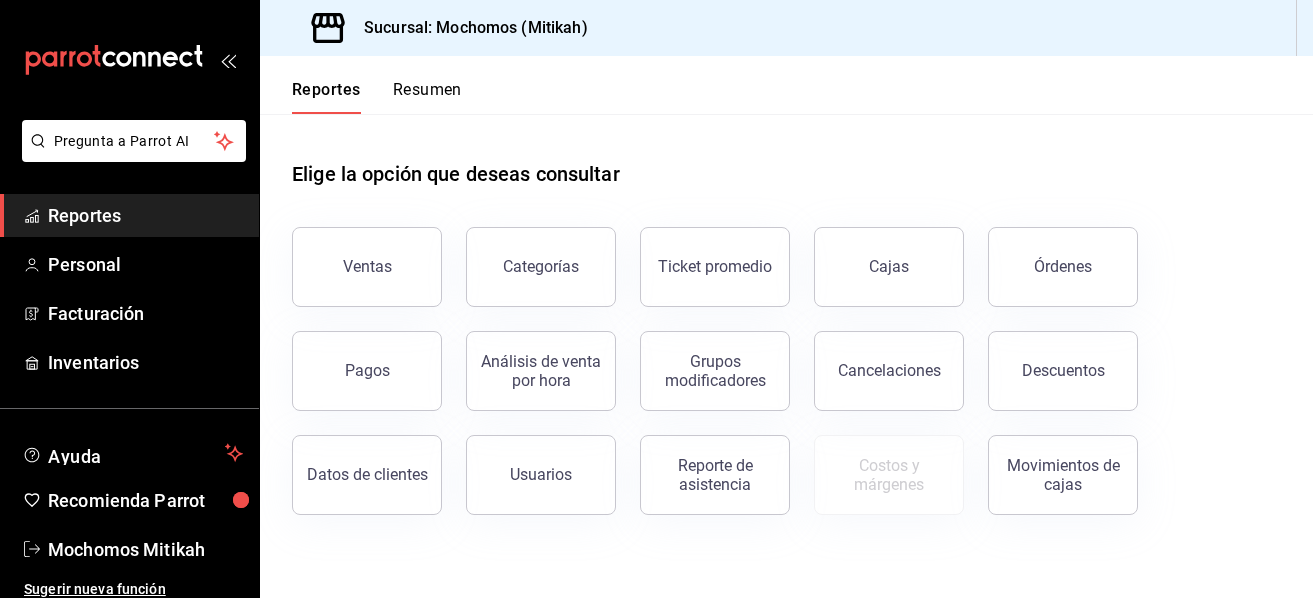 scroll, scrollTop: 0, scrollLeft: 0, axis: both 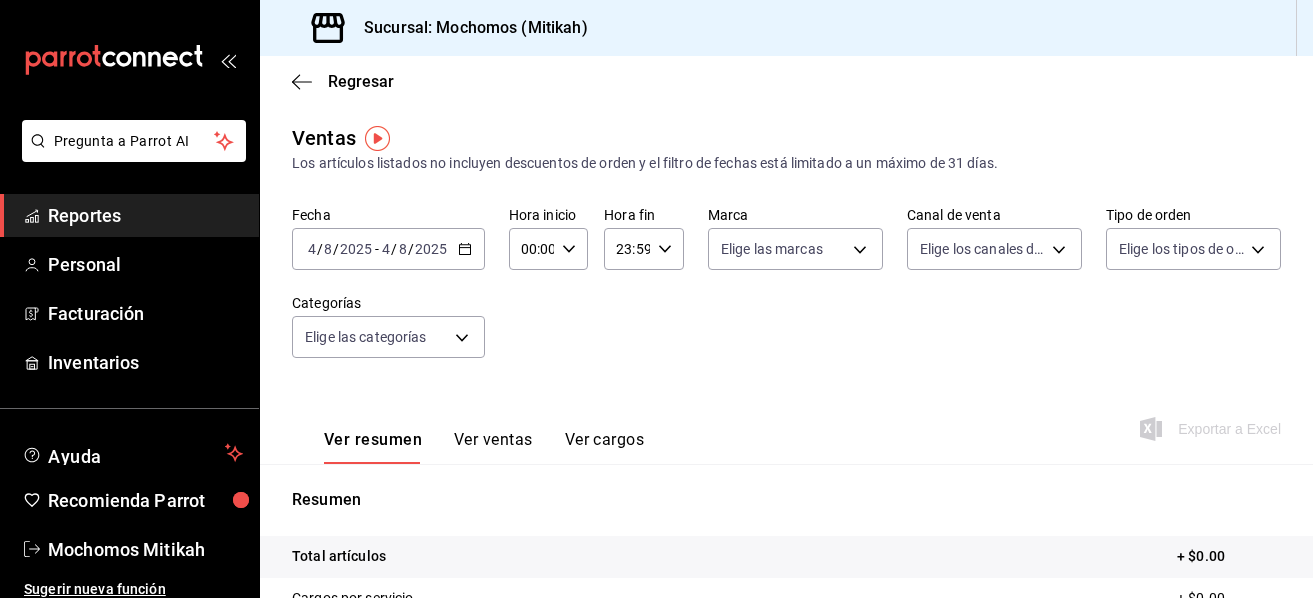 click on "2025-08-04 4 / 8 / 2025 - 2025-08-04 4 / 8 / 2025" at bounding box center [388, 249] 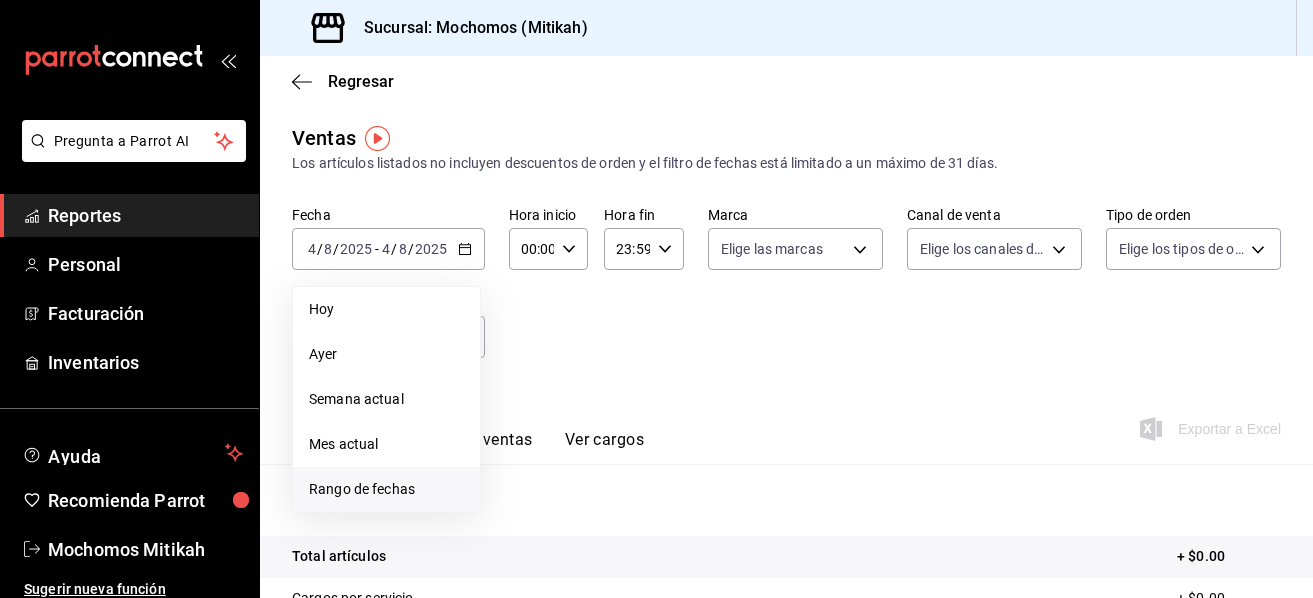 click on "Rango de fechas" at bounding box center (386, 489) 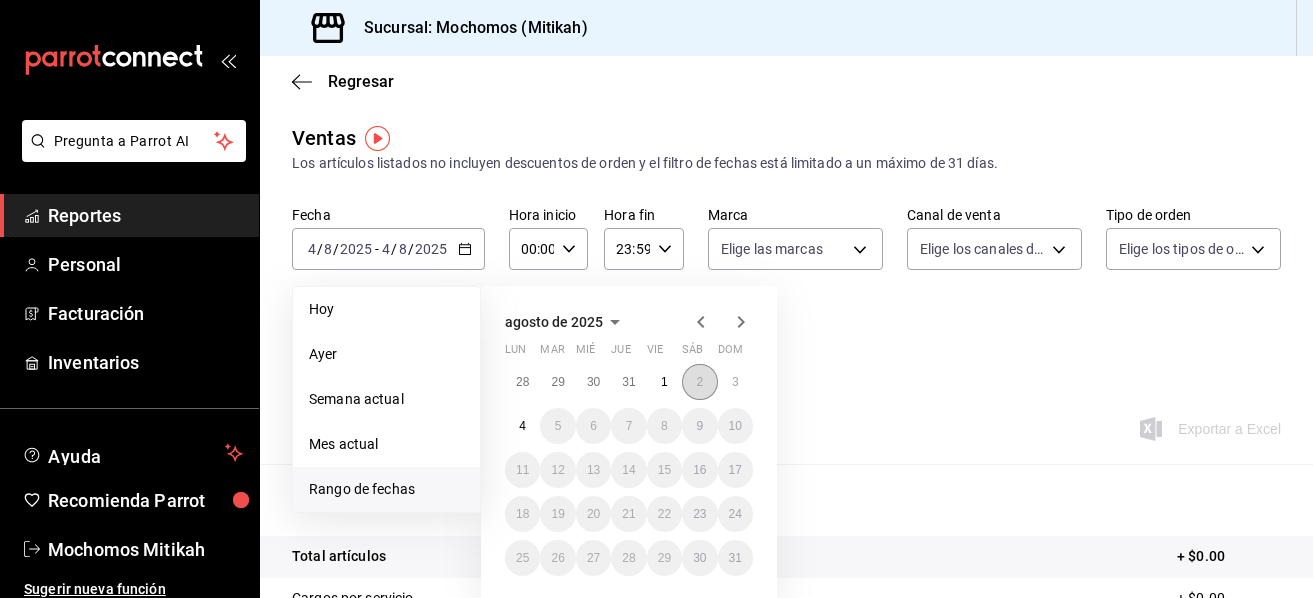 click on "2" at bounding box center [699, 382] 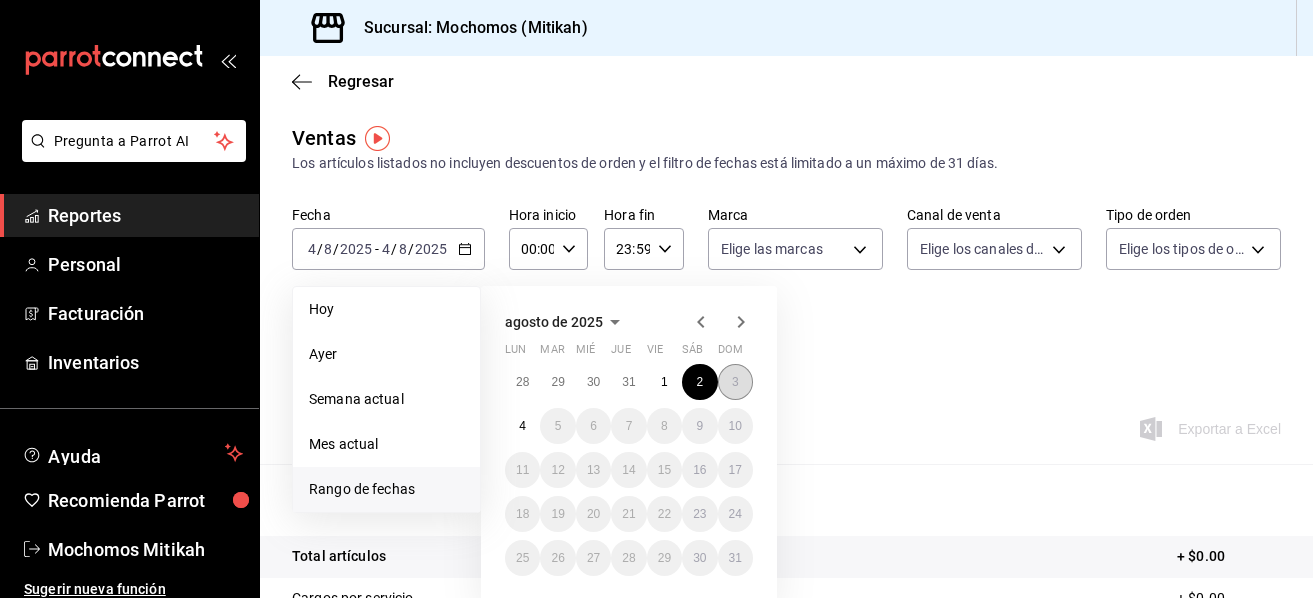 click on "3" at bounding box center [735, 382] 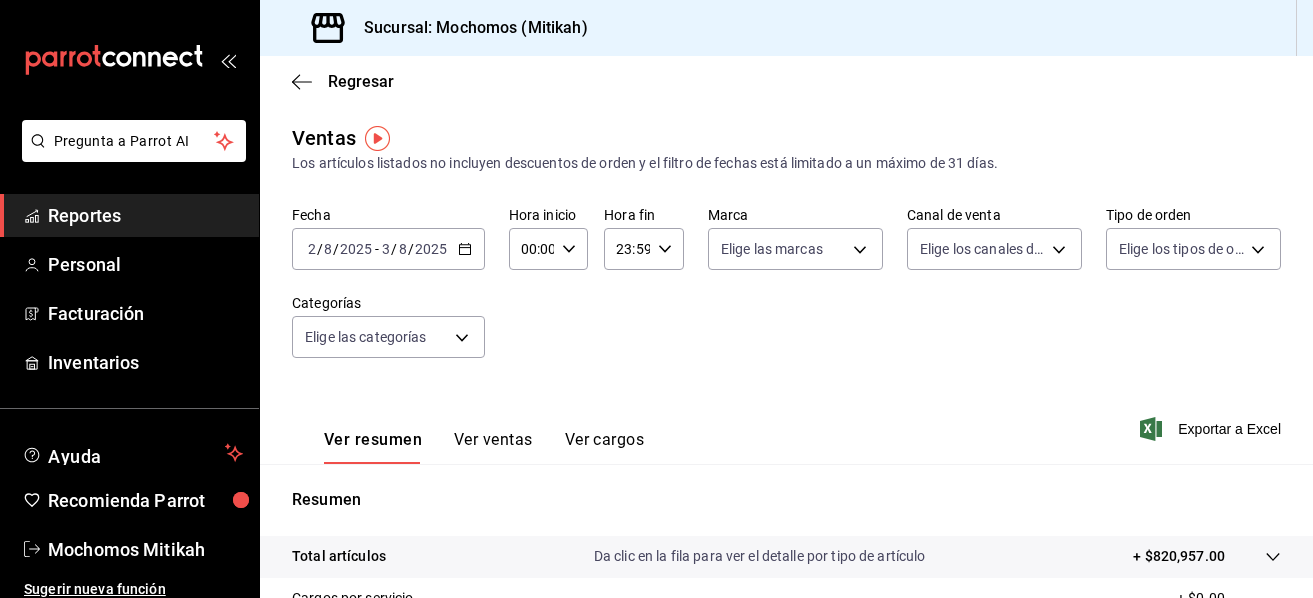 click on "00:00 Hora inicio" at bounding box center [549, 249] 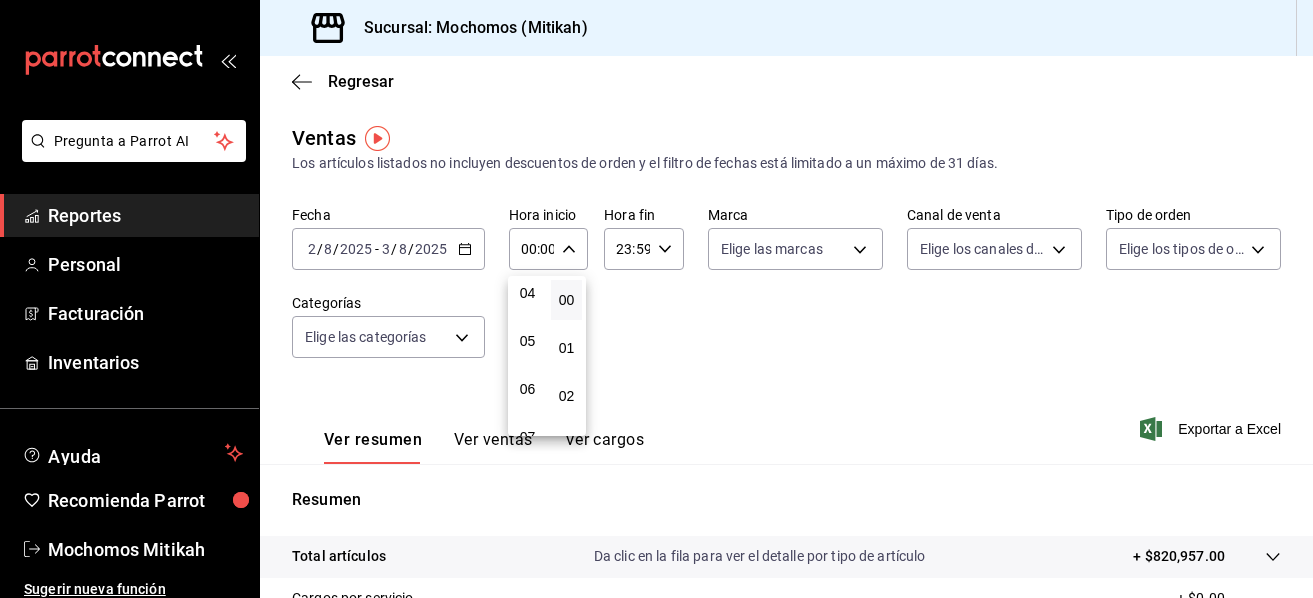 scroll, scrollTop: 200, scrollLeft: 0, axis: vertical 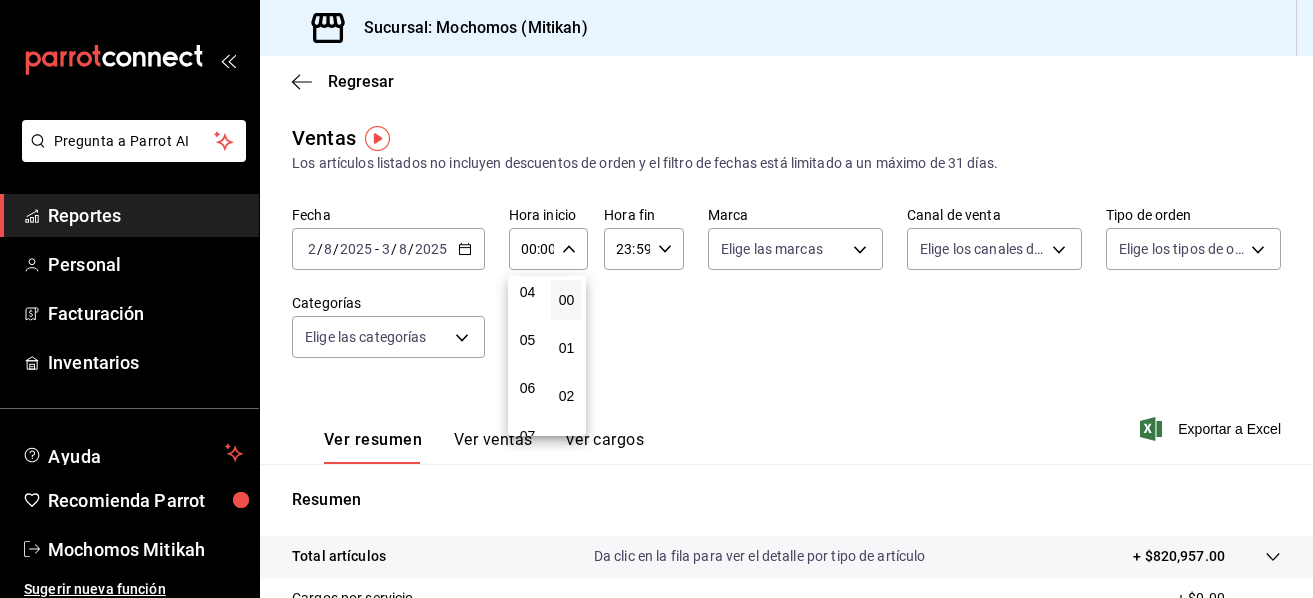 click on "05" at bounding box center [527, 340] 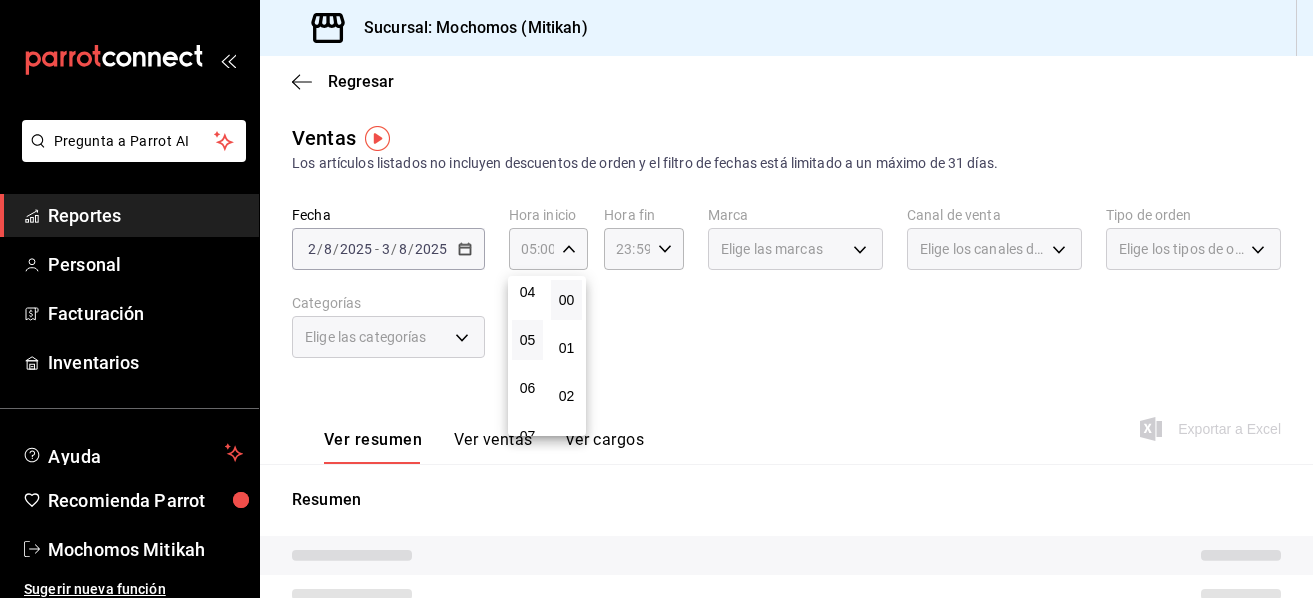 click at bounding box center [656, 299] 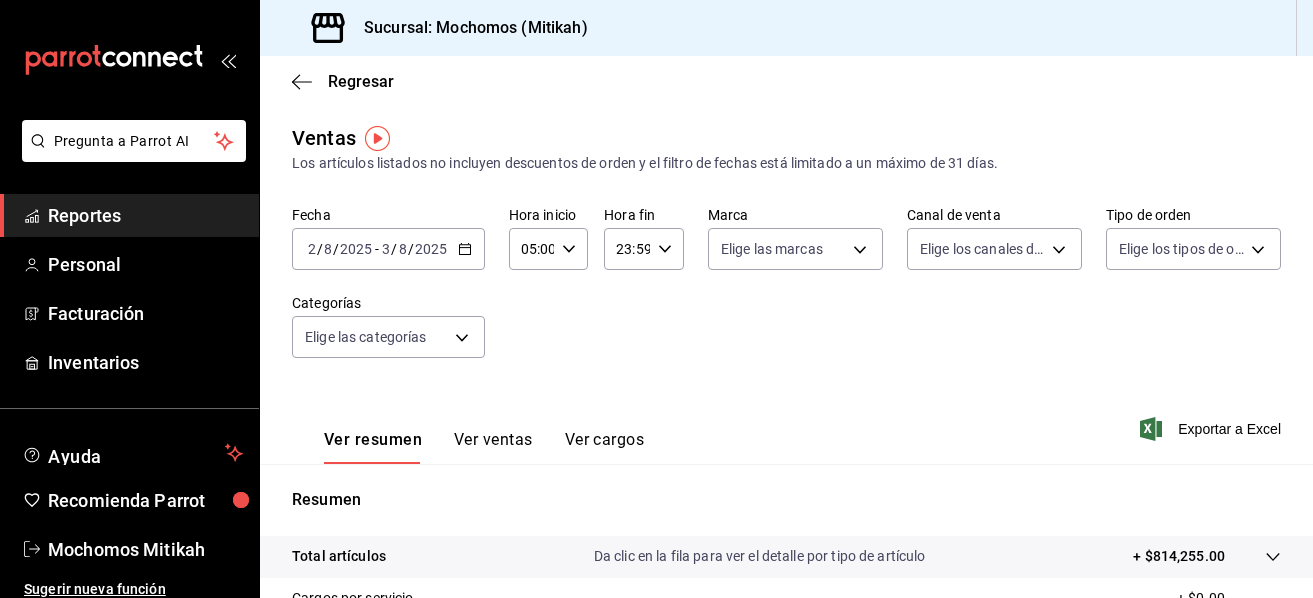 click 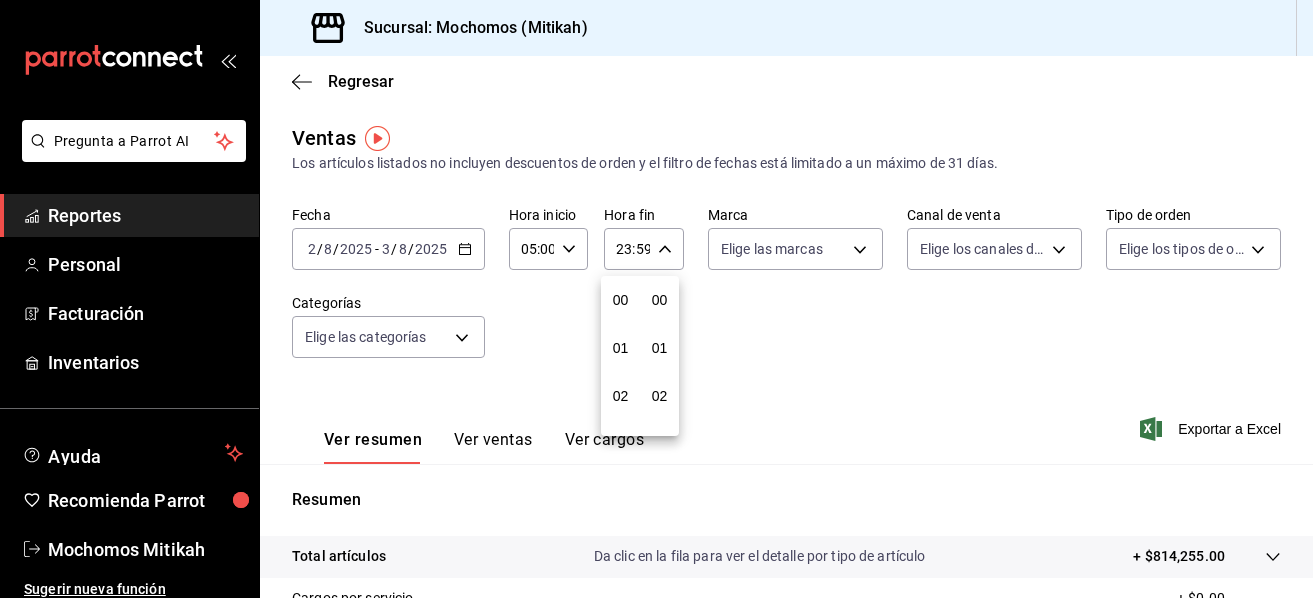 scroll, scrollTop: 992, scrollLeft: 0, axis: vertical 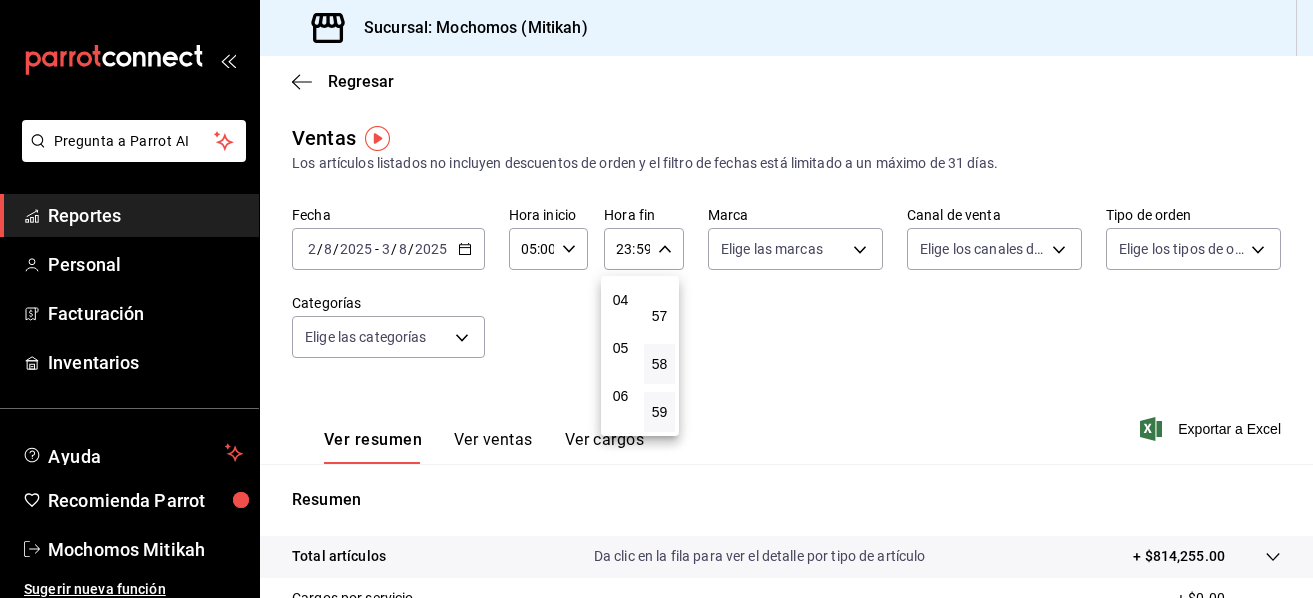 click on "05" at bounding box center [620, 348] 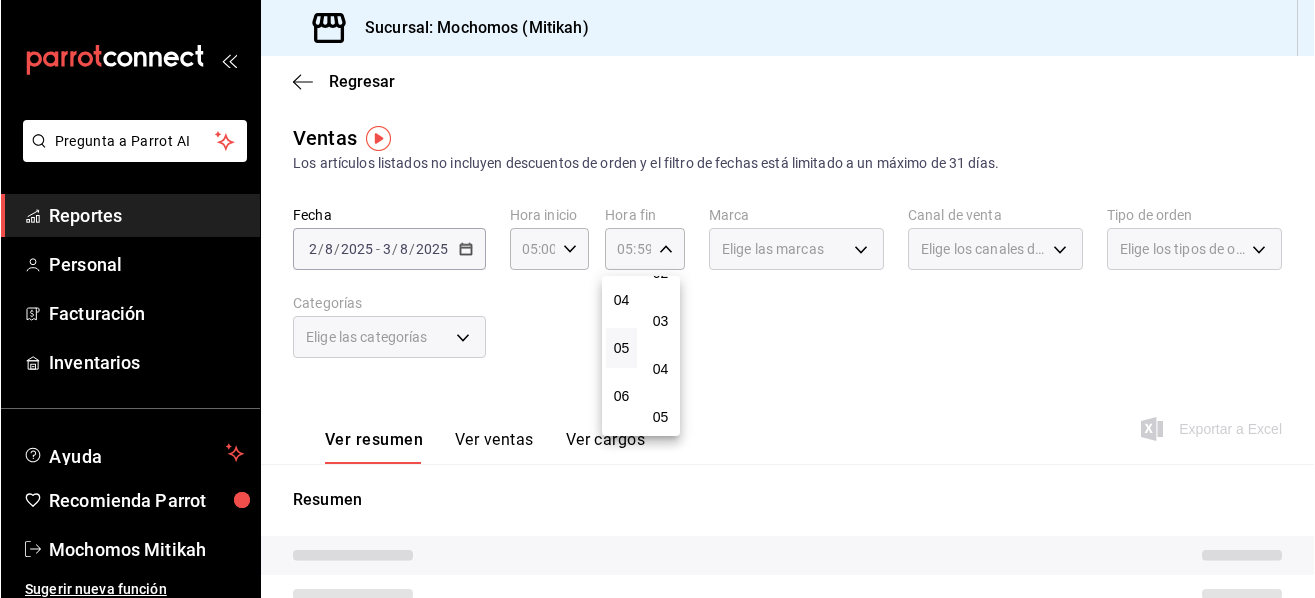 scroll, scrollTop: 0, scrollLeft: 0, axis: both 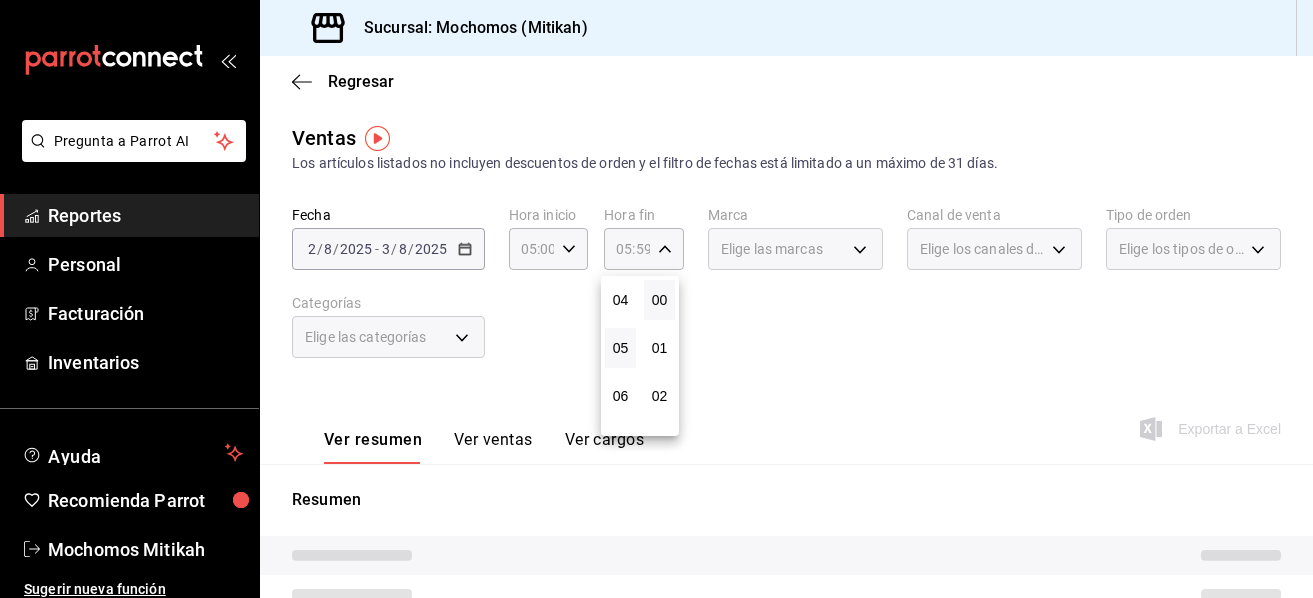 click on "00" at bounding box center [659, 300] 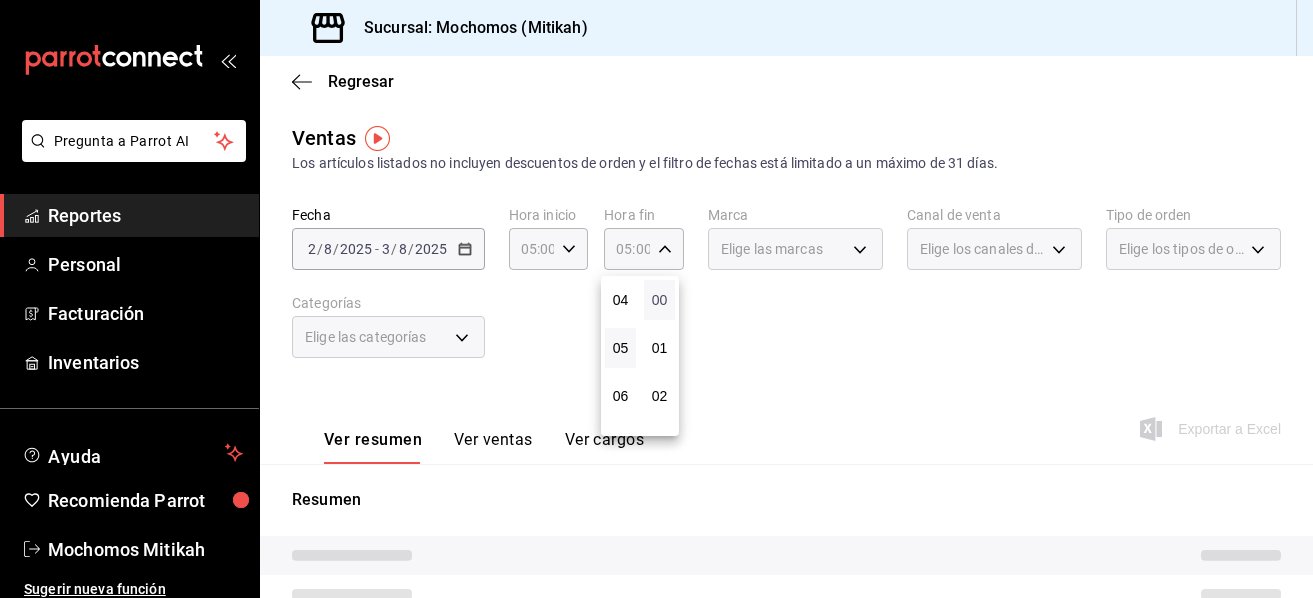 click on "00" at bounding box center (659, 300) 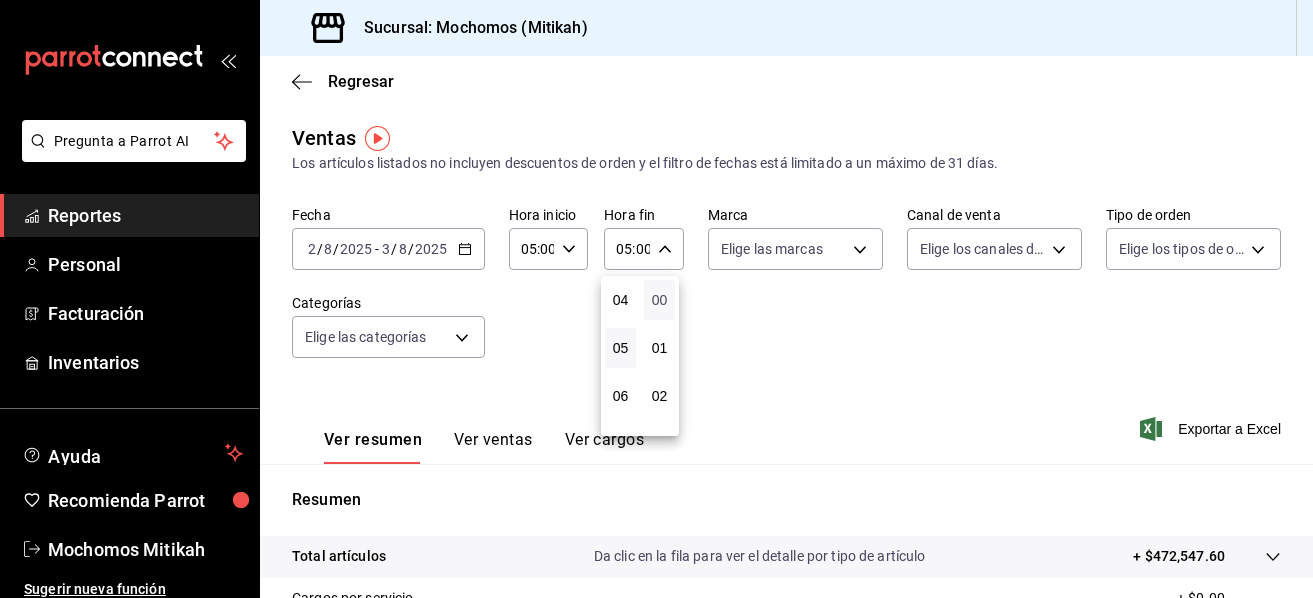 click on "00" at bounding box center [659, 300] 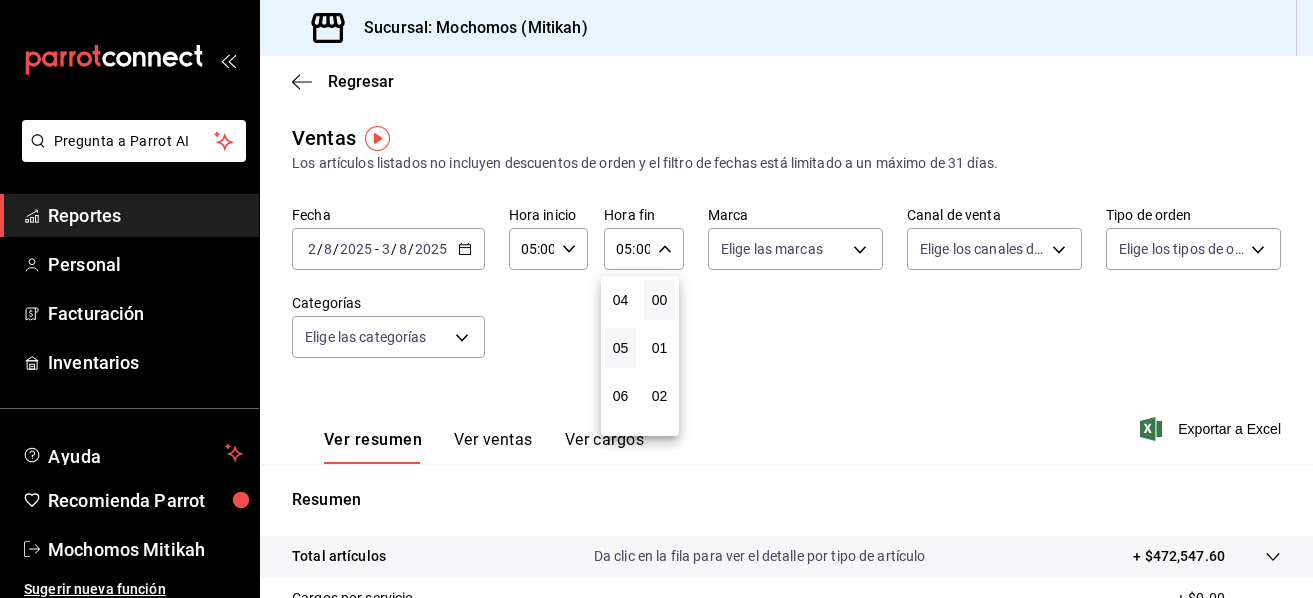 click at bounding box center [656, 299] 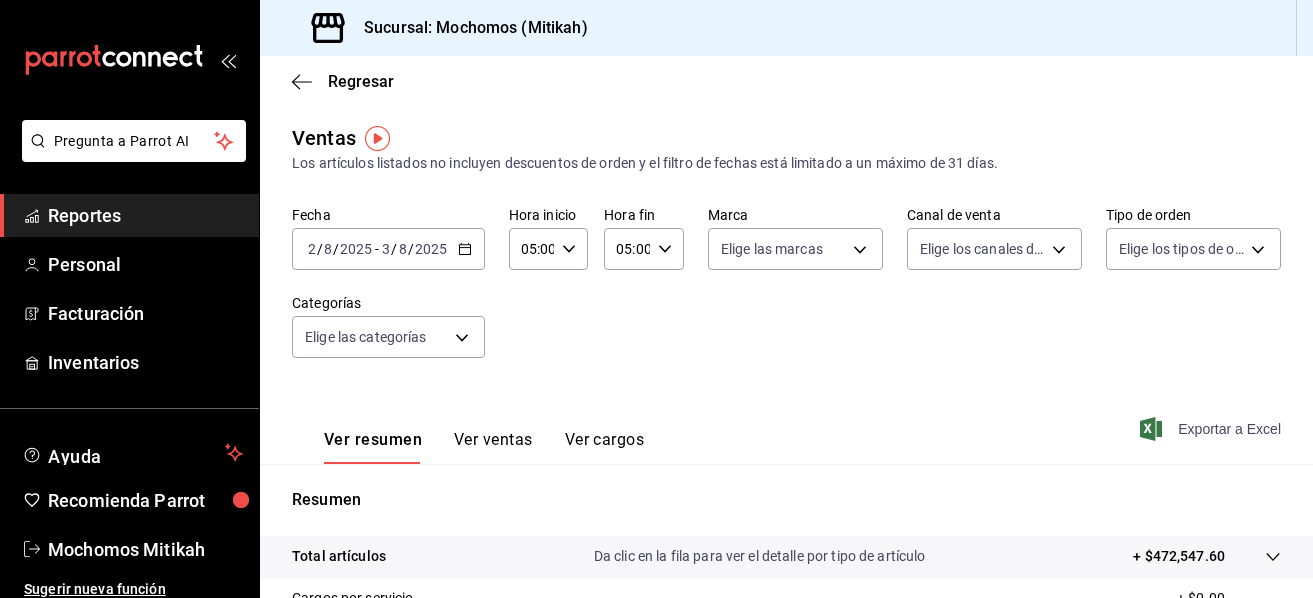 click on "Exportar a Excel" at bounding box center (1212, 429) 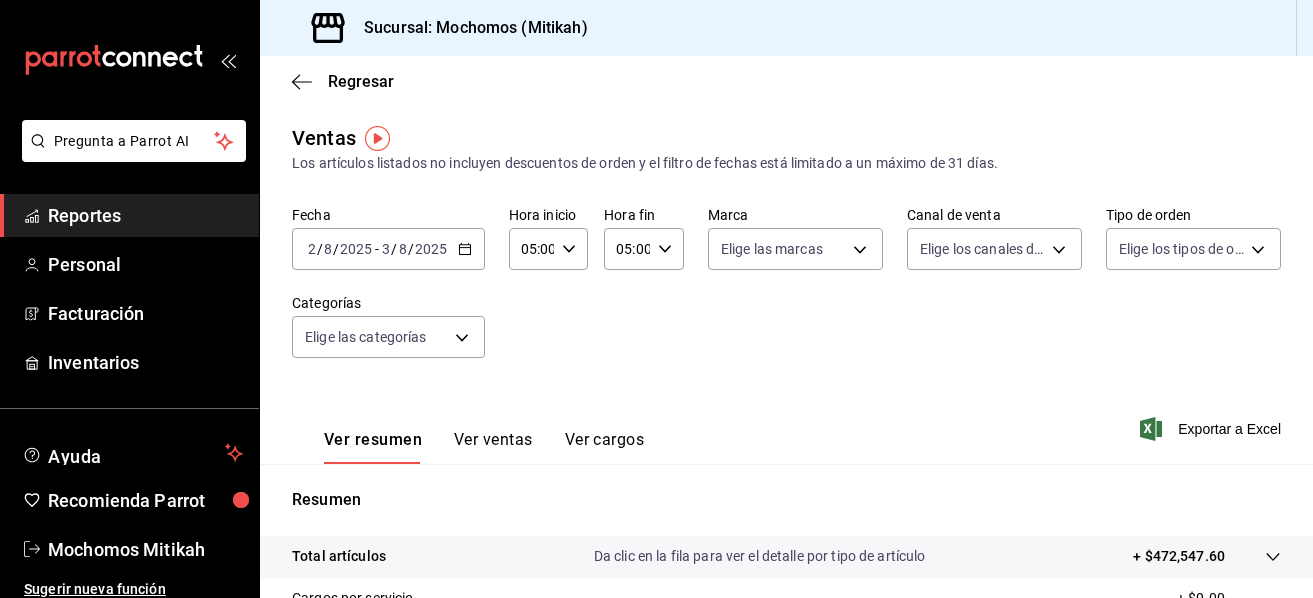 click on "2025-08-02 2 / 8 / 2025 - 2025-08-03 3 / 8 / 2025" at bounding box center (388, 249) 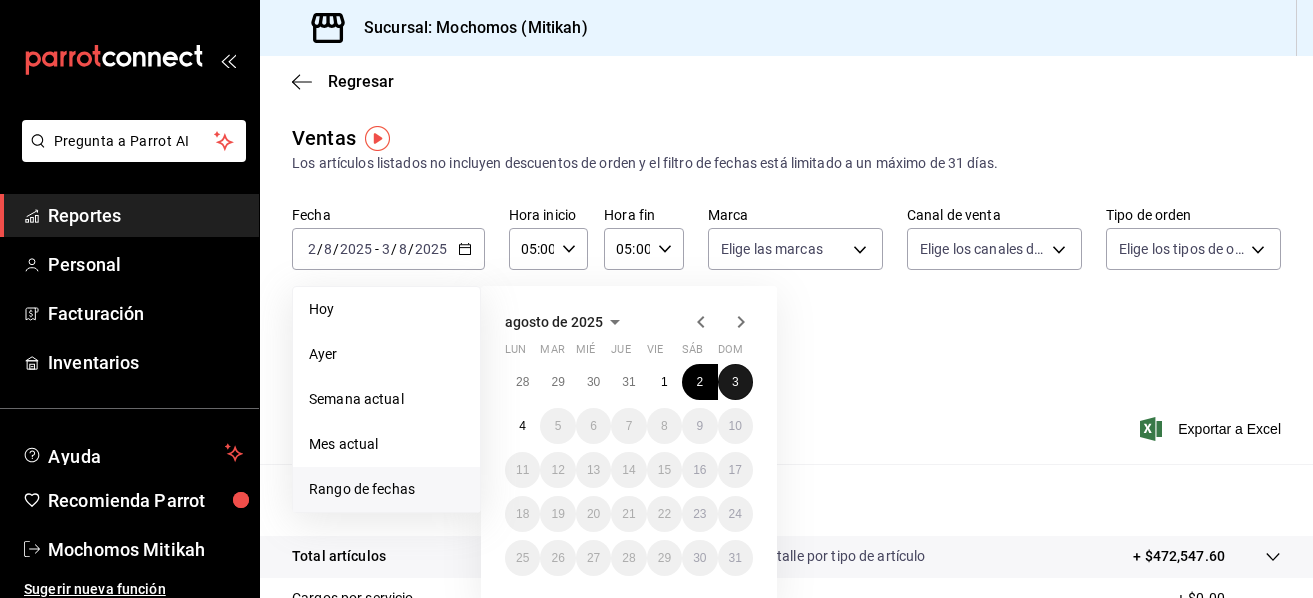 click on "3" at bounding box center [735, 382] 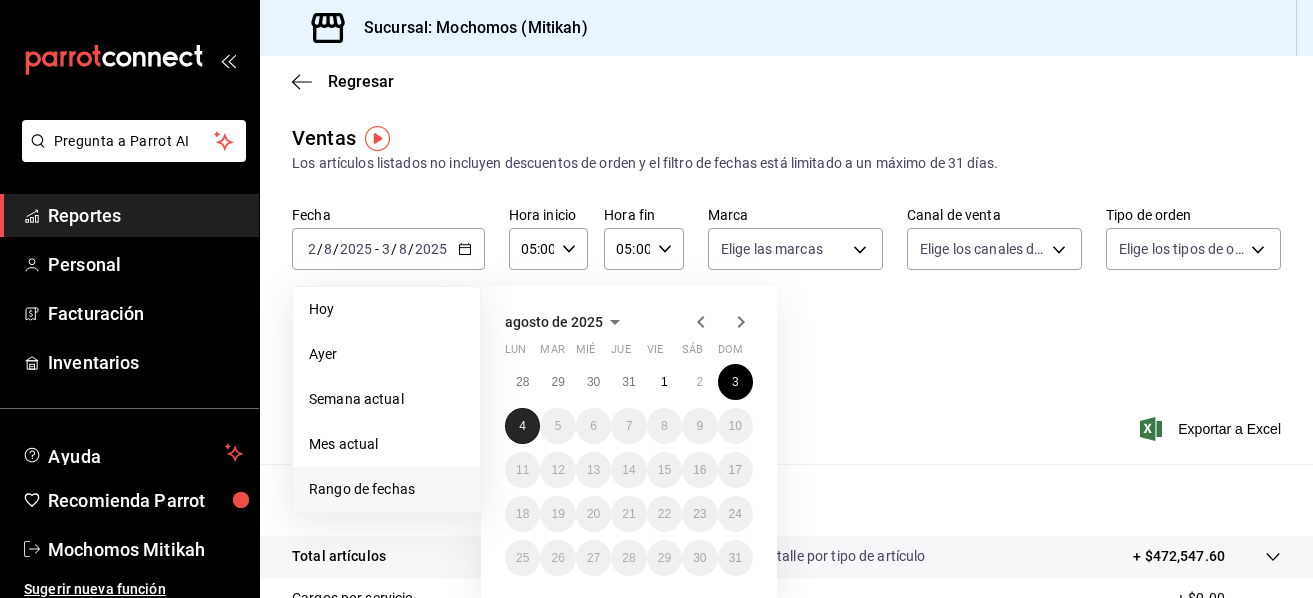 click on "4" at bounding box center (522, 426) 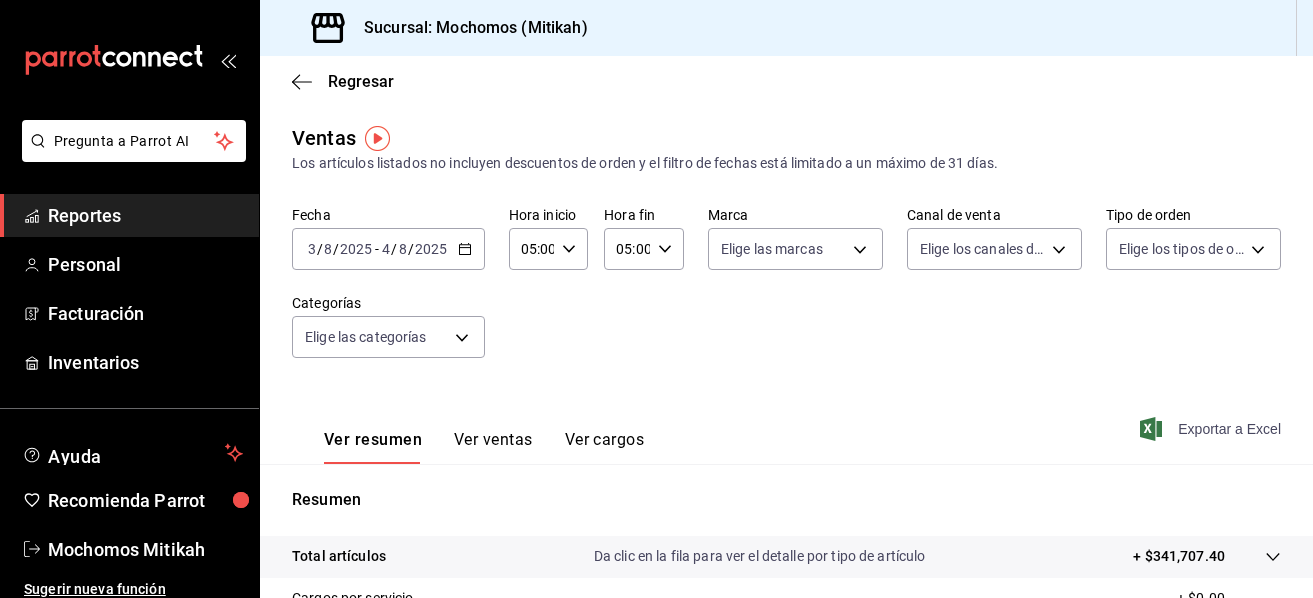 click on "Exportar a Excel" at bounding box center (1212, 429) 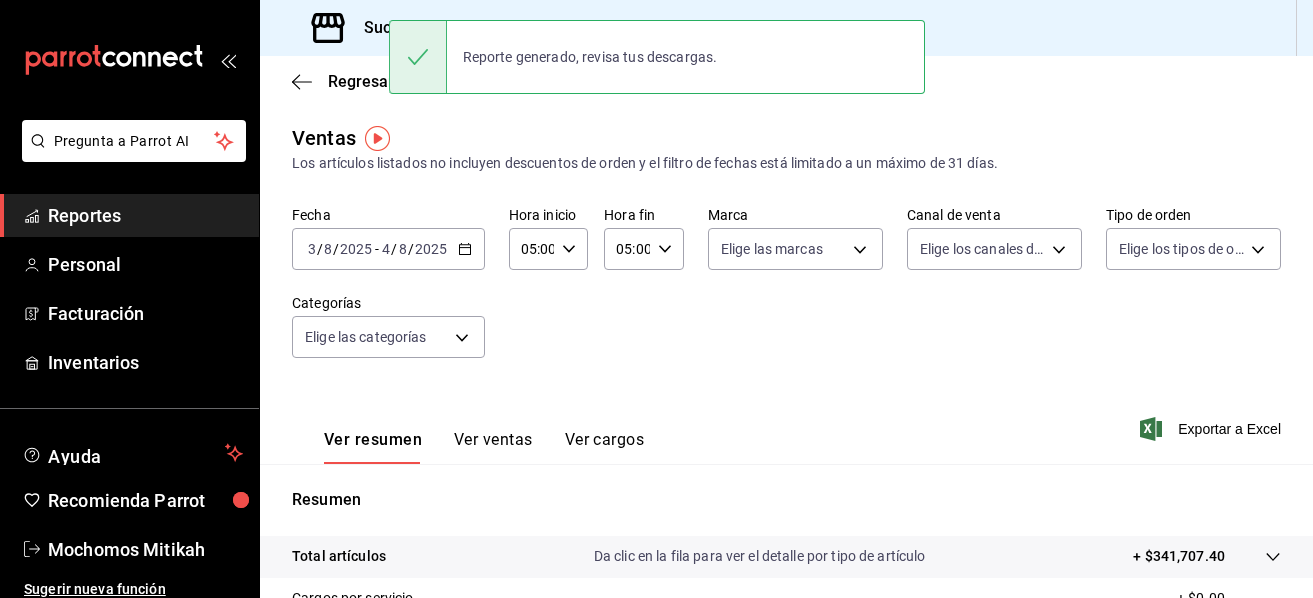 click 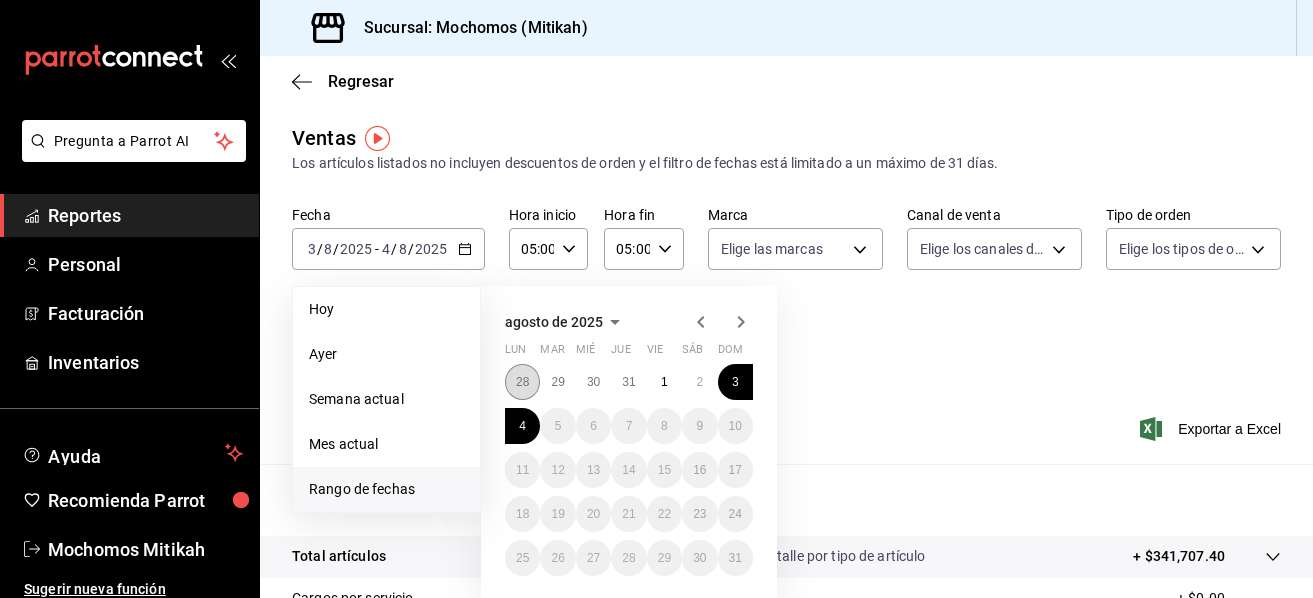click on "28" at bounding box center (522, 382) 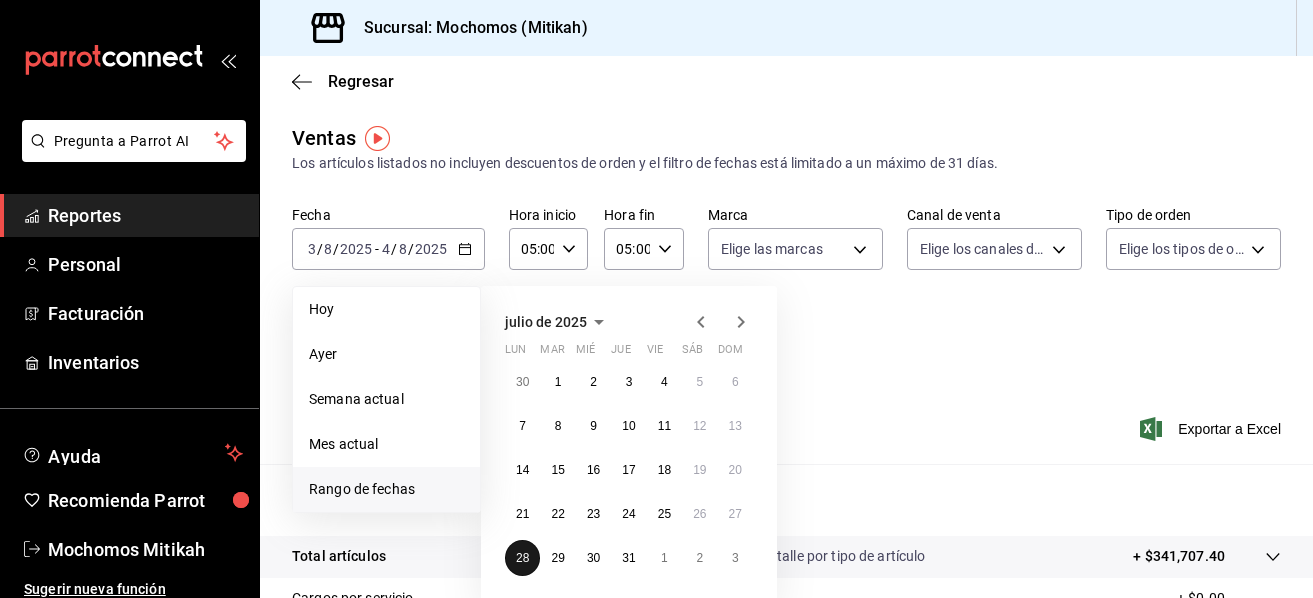 click on "28" at bounding box center [522, 558] 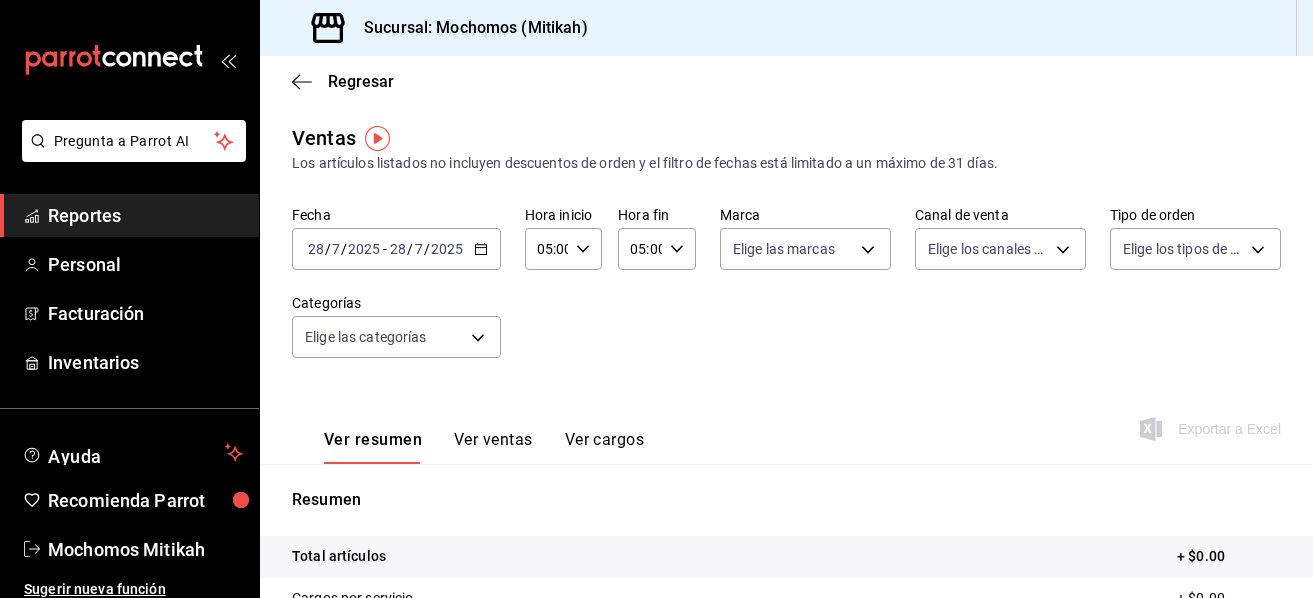 click on "2025-07-28 28 / 7 / 2025 - 2025-07-28 28 / 7 / 2025" at bounding box center [396, 249] 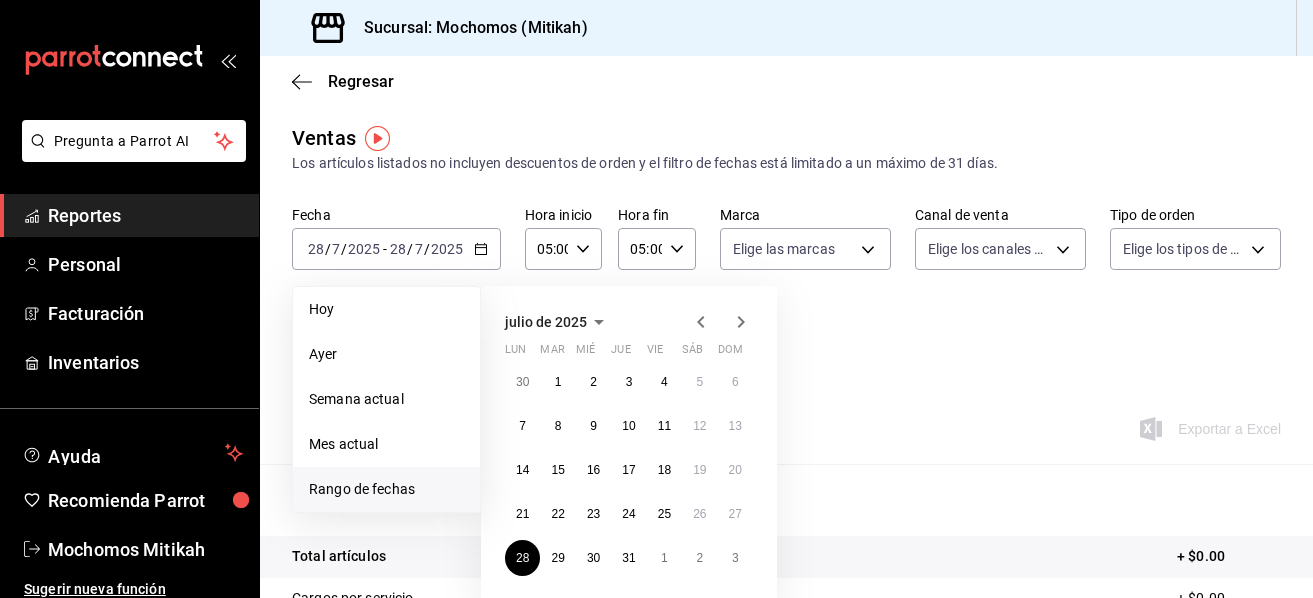 click on "Rango de fechas" at bounding box center (386, 489) 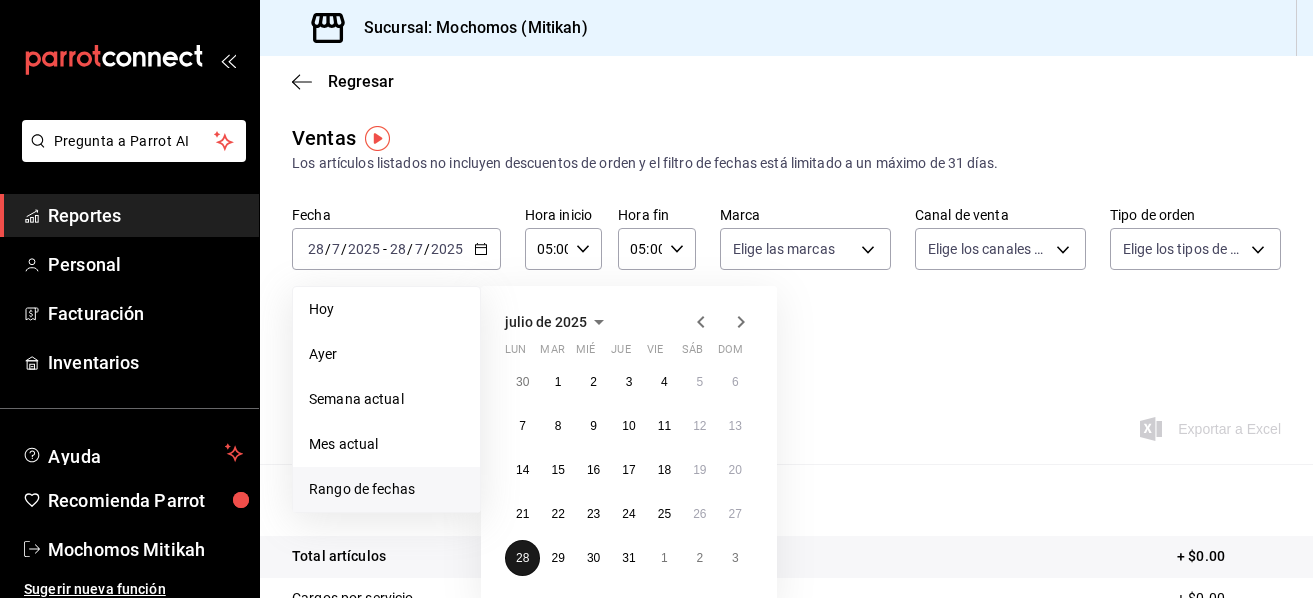 click on "28" at bounding box center (522, 558) 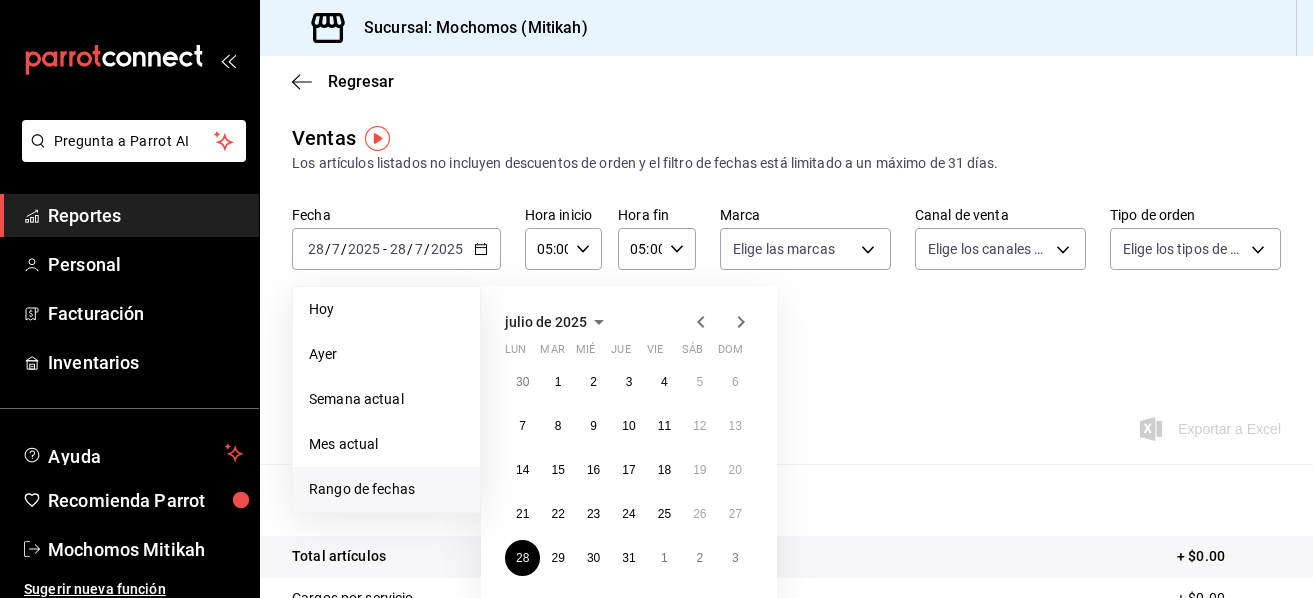 click 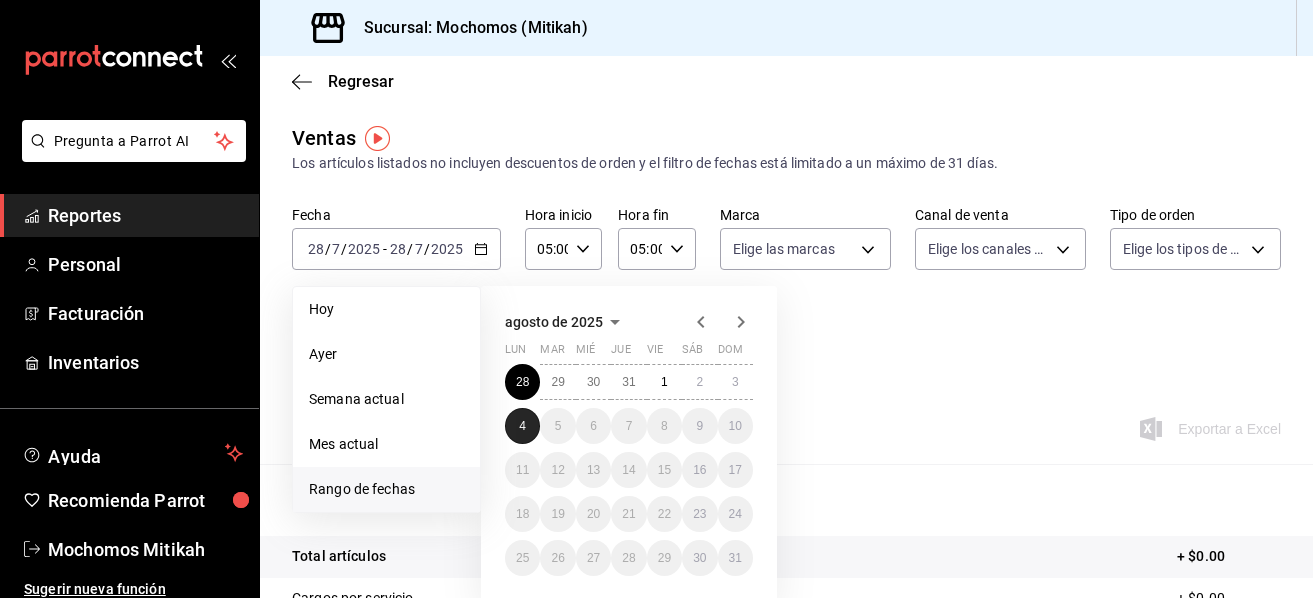 click on "4" at bounding box center (522, 426) 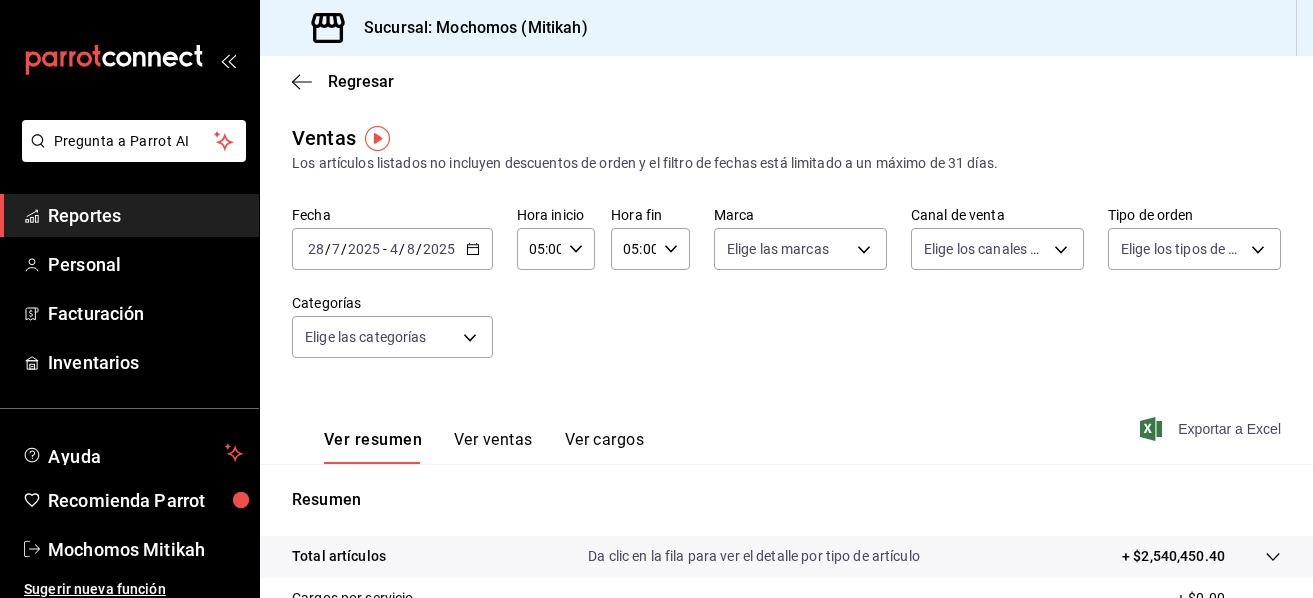 click on "Exportar a Excel" at bounding box center [1212, 429] 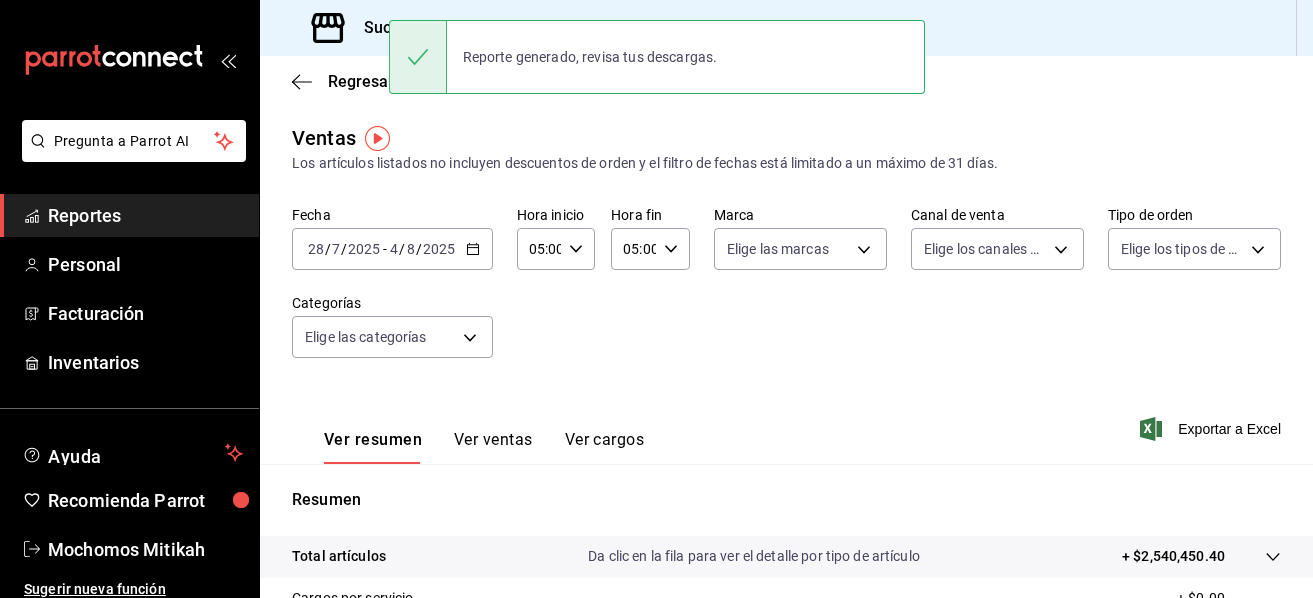 click 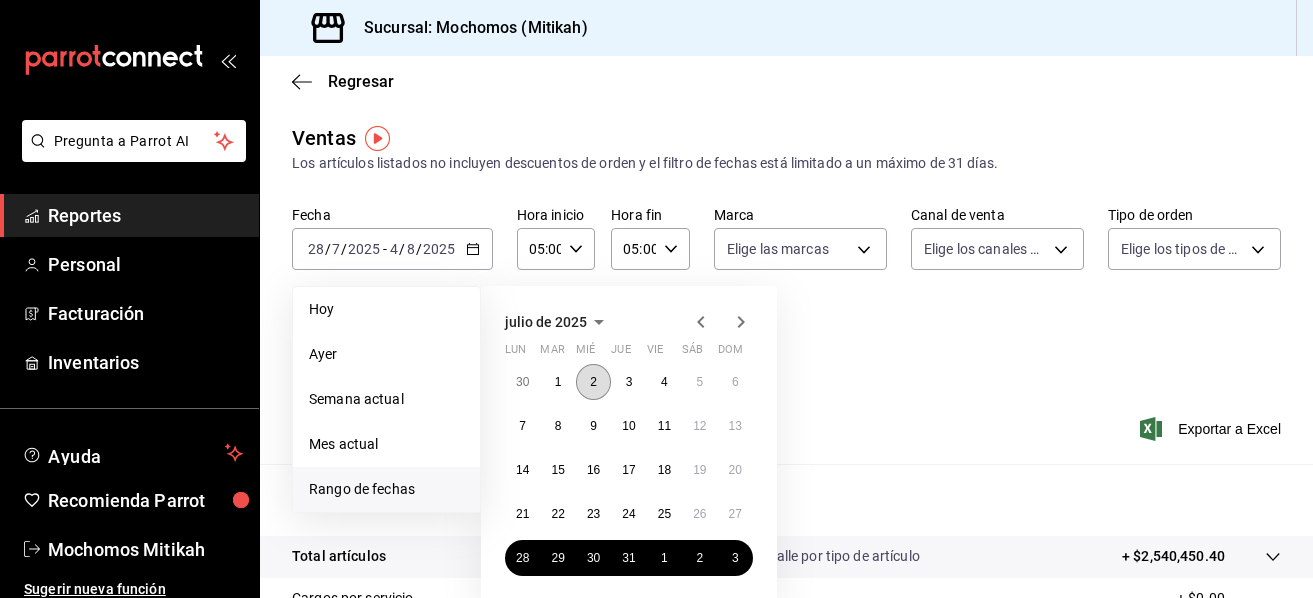 click on "2" at bounding box center [593, 382] 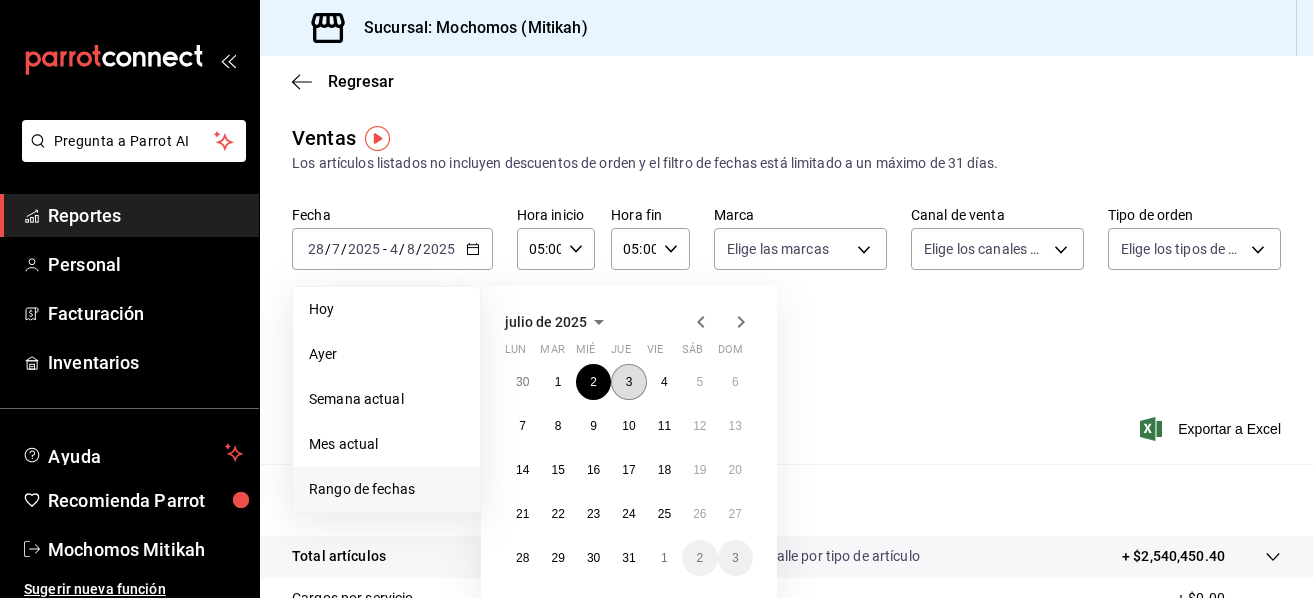 click on "3" at bounding box center (628, 382) 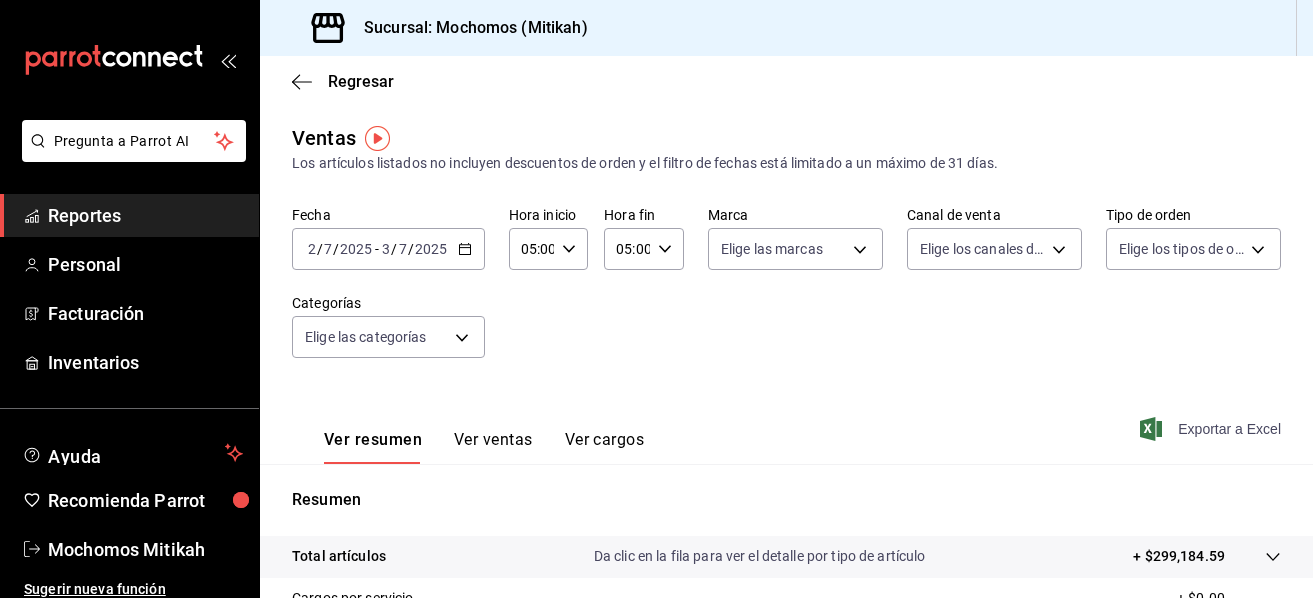 click on "Exportar a Excel" at bounding box center (1212, 429) 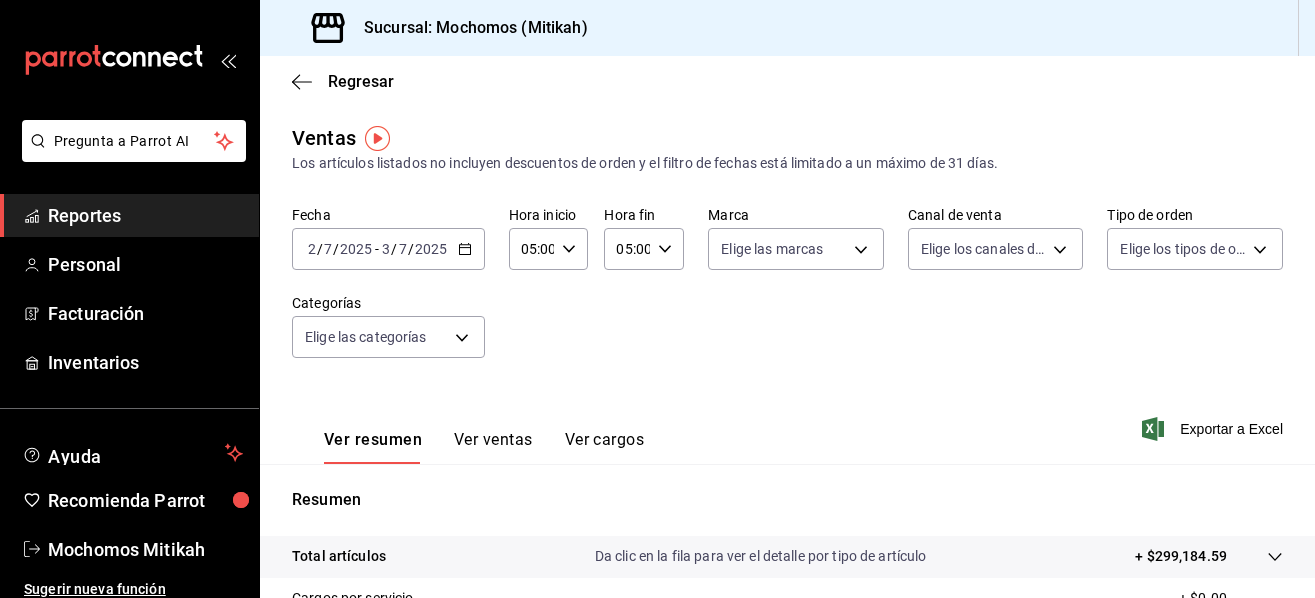 click 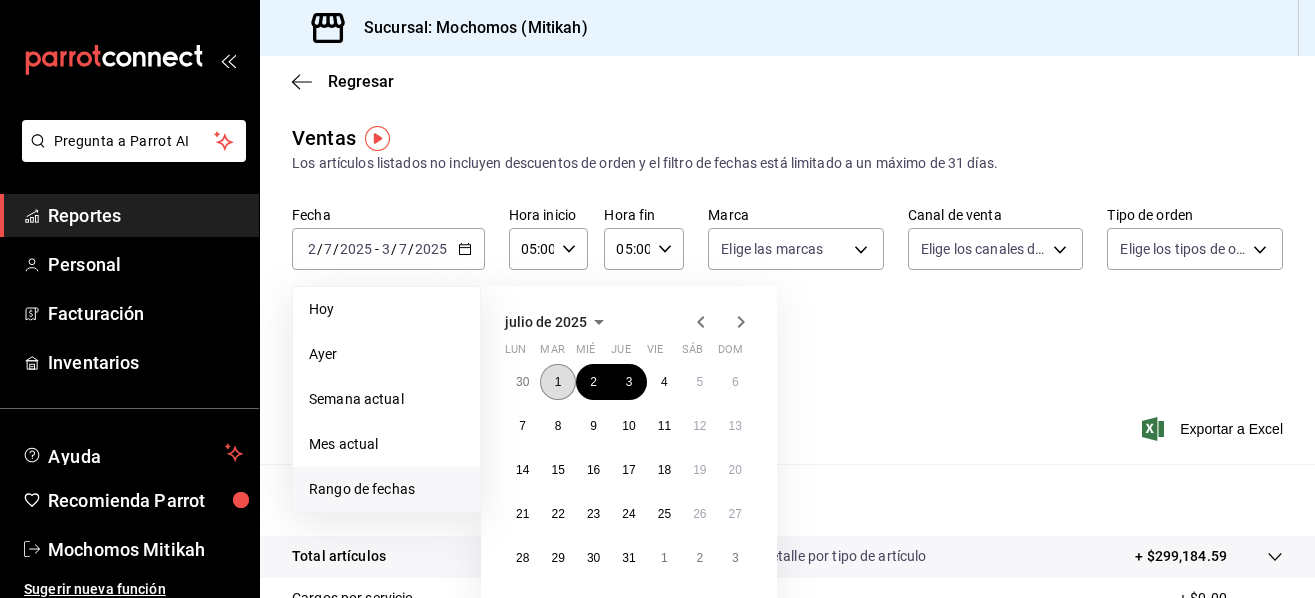 drag, startPoint x: 555, startPoint y: 385, endPoint x: 565, endPoint y: 383, distance: 10.198039 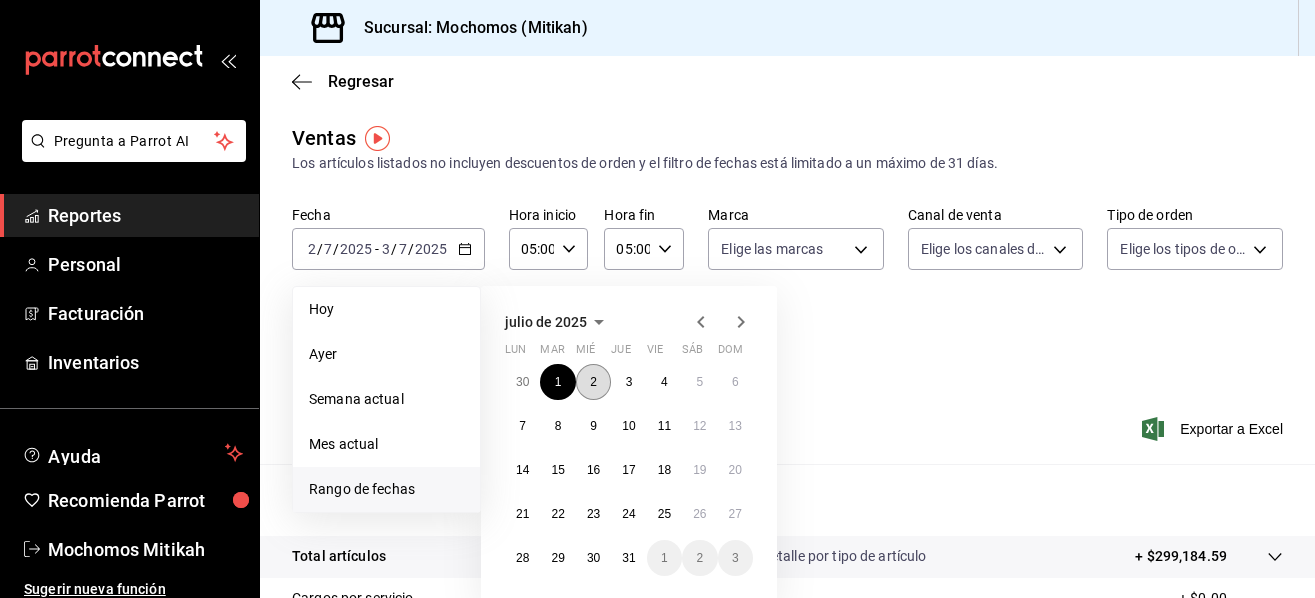 click on "2" at bounding box center (593, 382) 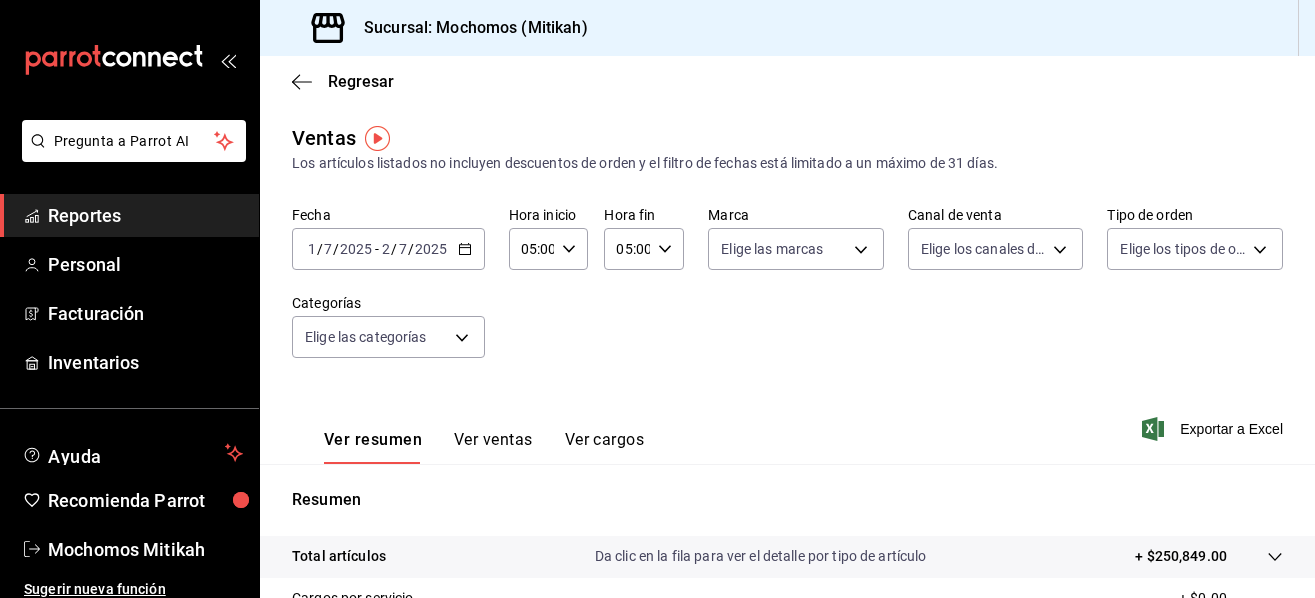 click on "Exportar a Excel" at bounding box center (1214, 429) 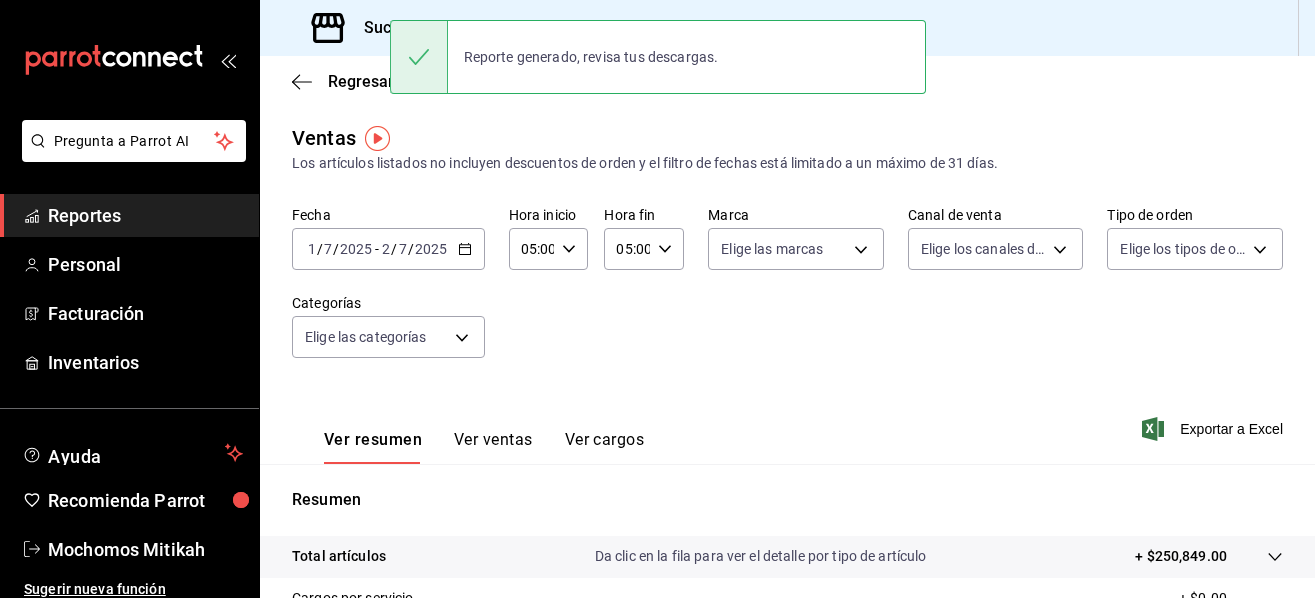 click on "Ventas Los artículos listados no incluyen descuentos de orden y el filtro de fechas está limitado a un máximo de 31 días. Fecha [DATE] / [DATE] - [DATE] / [DATE] Hora inicio [TIME] Hora inicio Hora fin [TIME] Hora fin Marca Elige las marcas Canal de venta Elige los canales de venta Tipo de orden Elige los tipos de orden Categorías Elige las categorías Ver resumen Ver ventas Ver cargos Exportar a Excel Resumen Total artículos Da clic en la fila para ver el detalle por tipo de artículo + $250,849.00 Cargos por servicio + $0.00 Venta bruta = $250,849.00 Descuentos totales - $2,025.10 Certificados de regalo - $2,000.00 Venta total = $246,823.90 Impuestos - $34,044.68 Venta neta = $212,779.22" at bounding box center (787, 524) 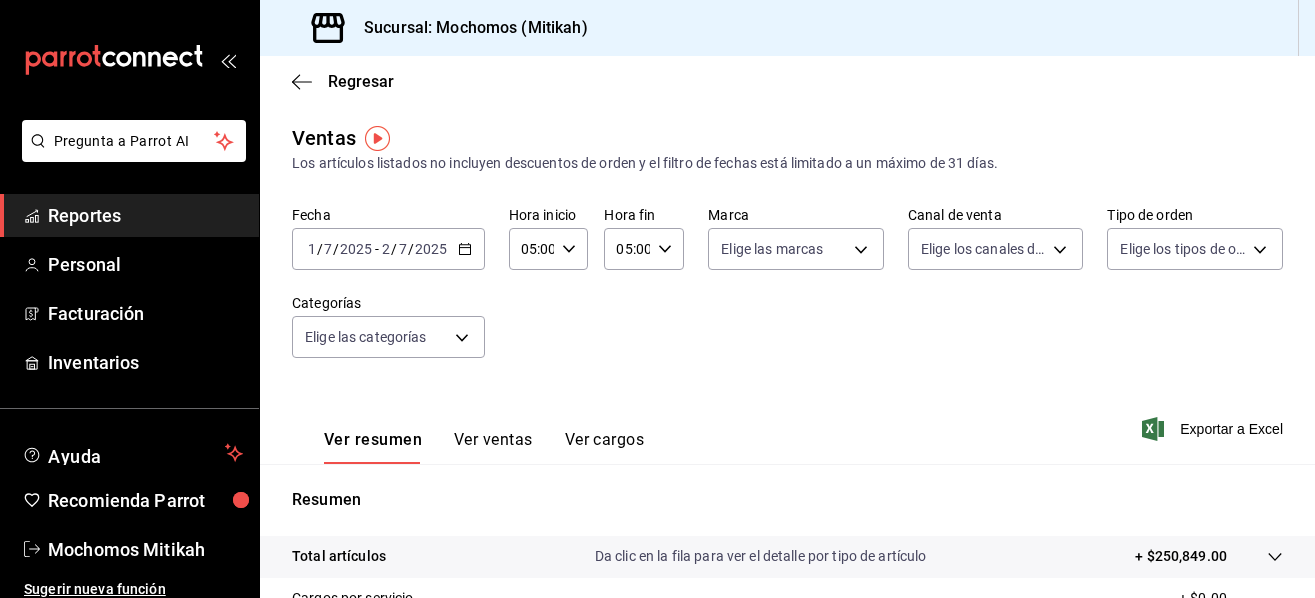 click on "2025-07-01 1 / 7 / 2025 - 2025-07-02 2 / 7 / 2025" at bounding box center [388, 249] 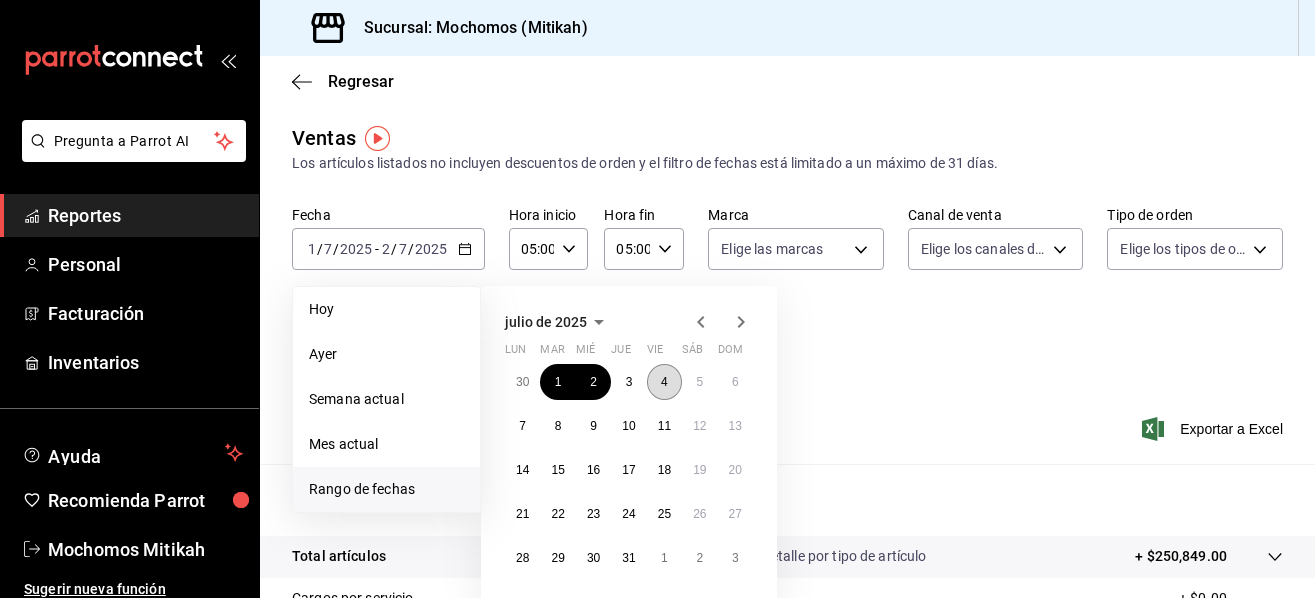 click on "4" at bounding box center [664, 382] 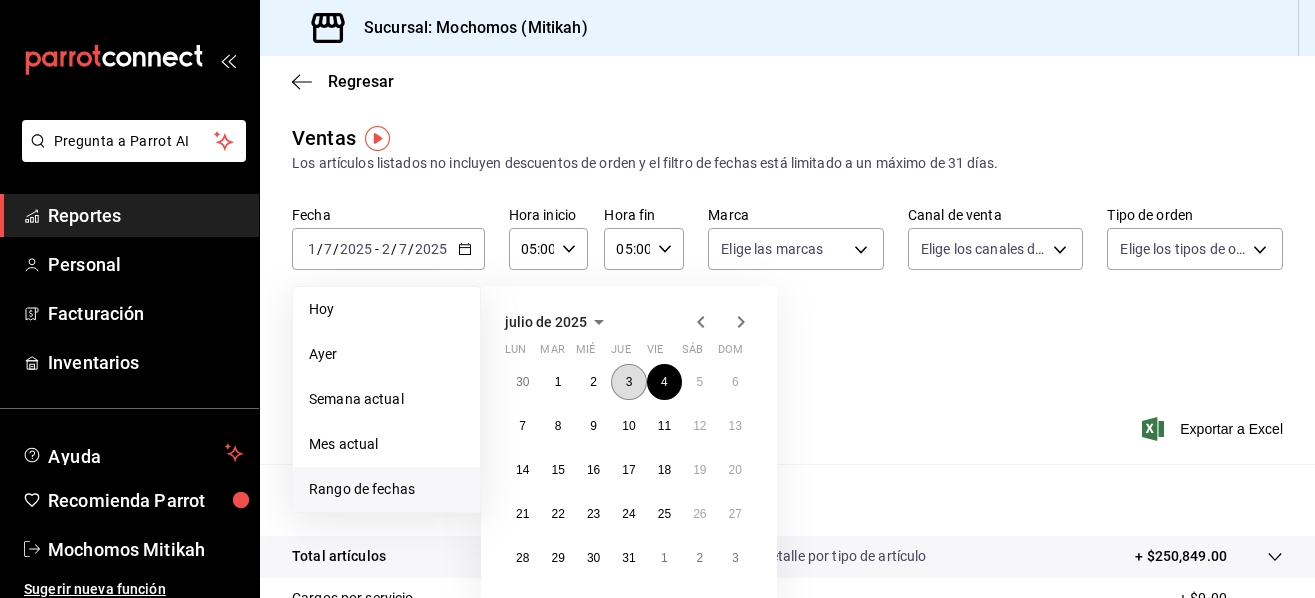 click on "3" at bounding box center (628, 382) 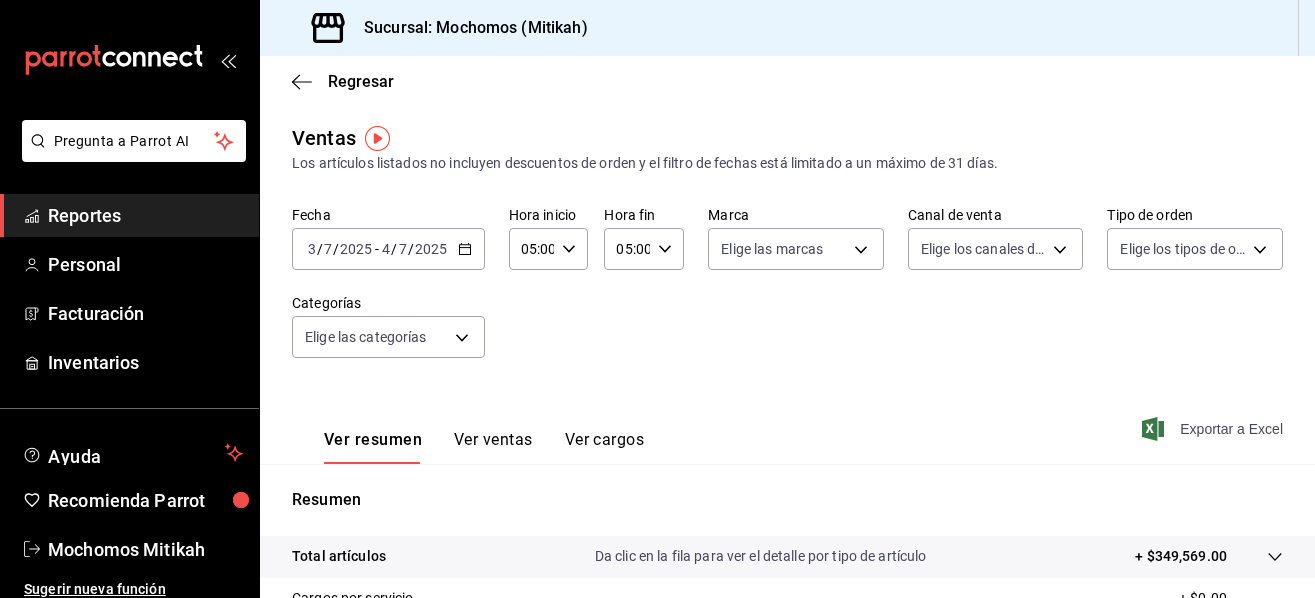 click on "Exportar a Excel" at bounding box center [1214, 429] 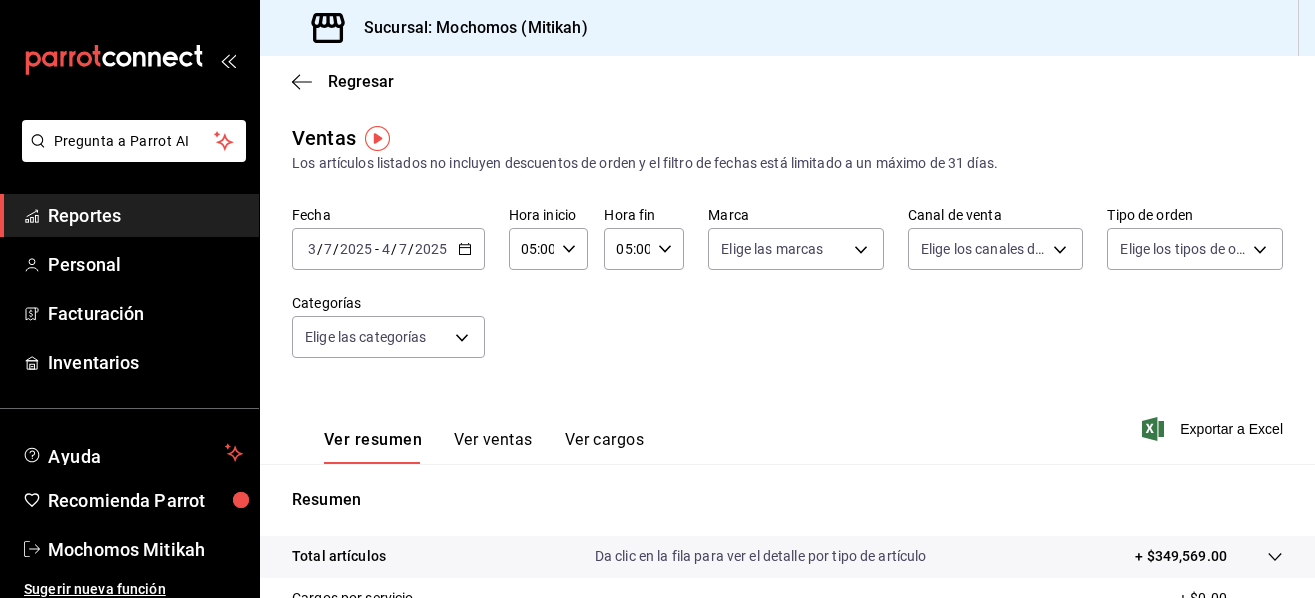 click on "Exportar a Excel" at bounding box center [1214, 429] 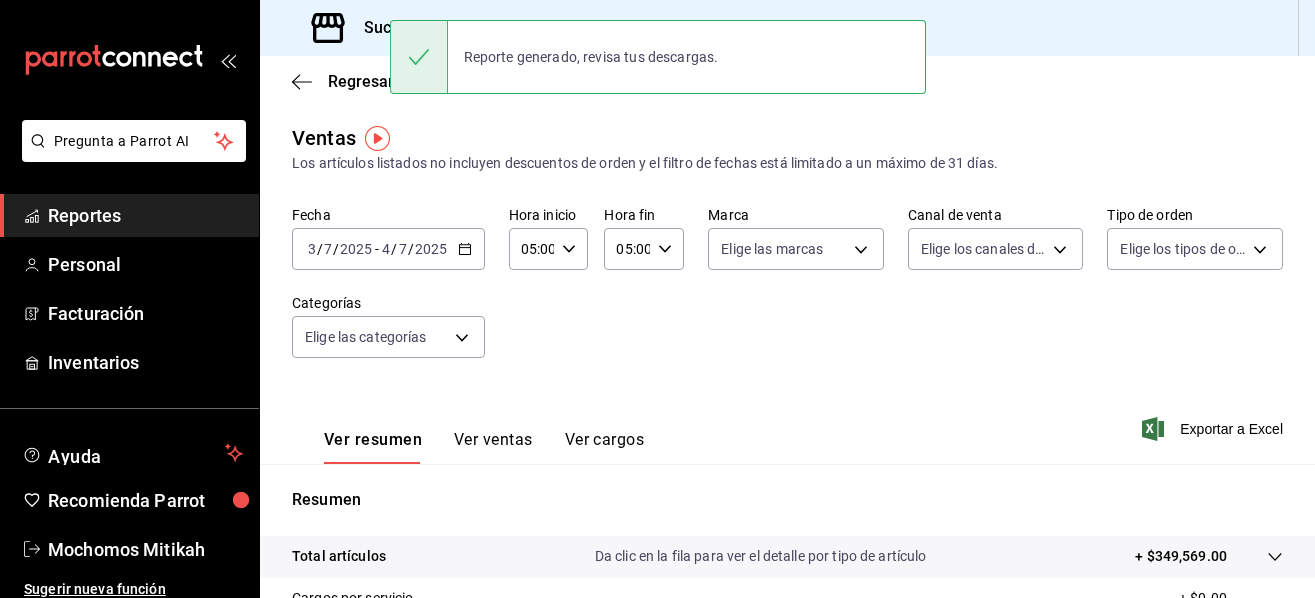 click 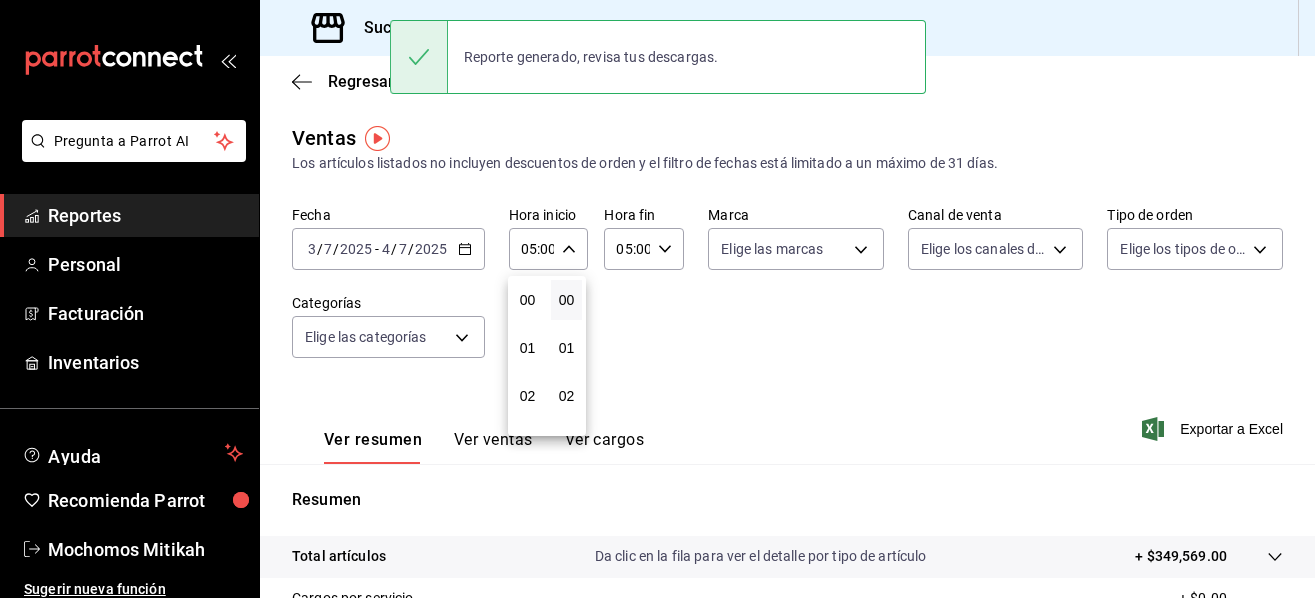 scroll, scrollTop: 240, scrollLeft: 0, axis: vertical 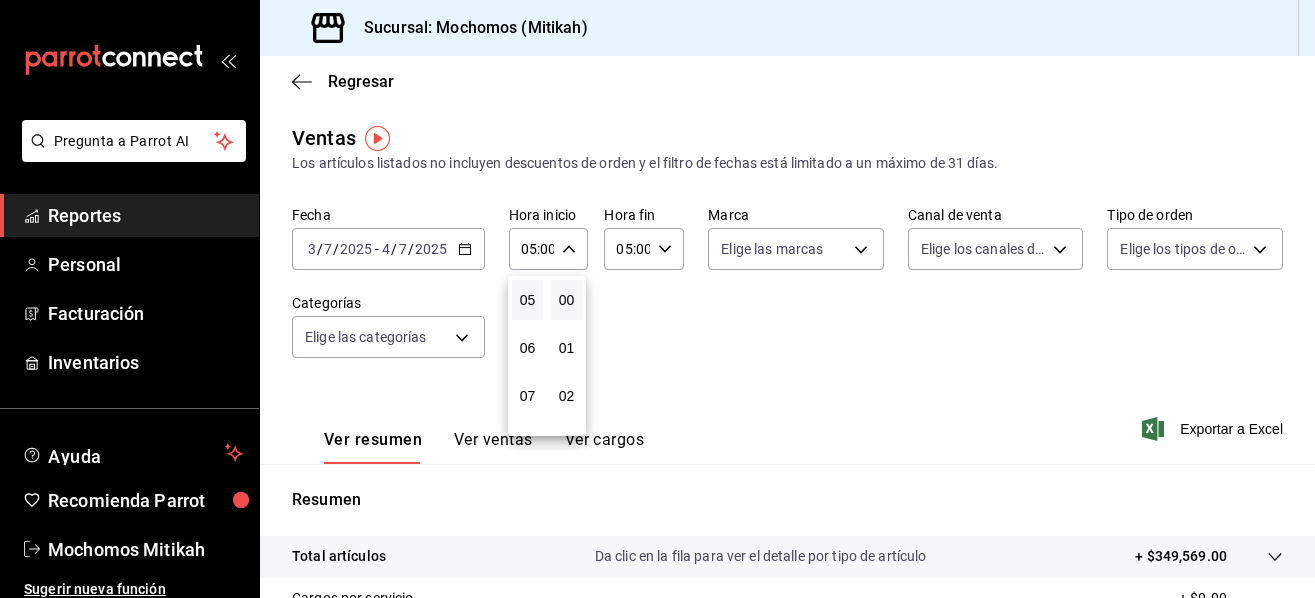 click at bounding box center (657, 299) 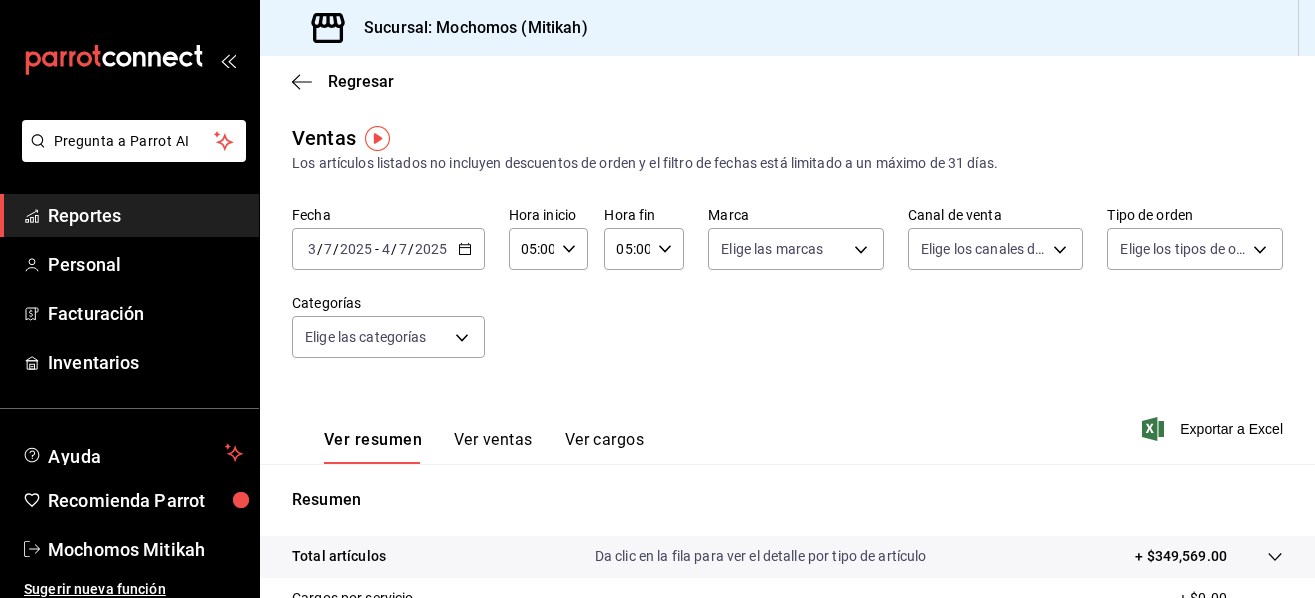 click 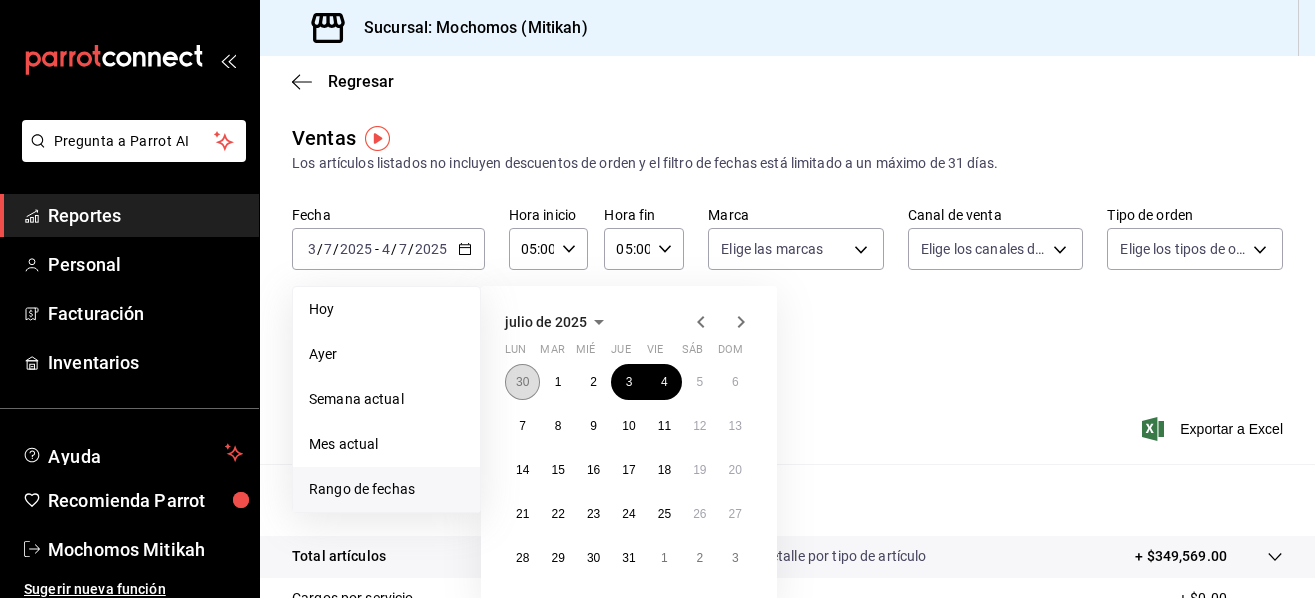 click on "30" at bounding box center [522, 382] 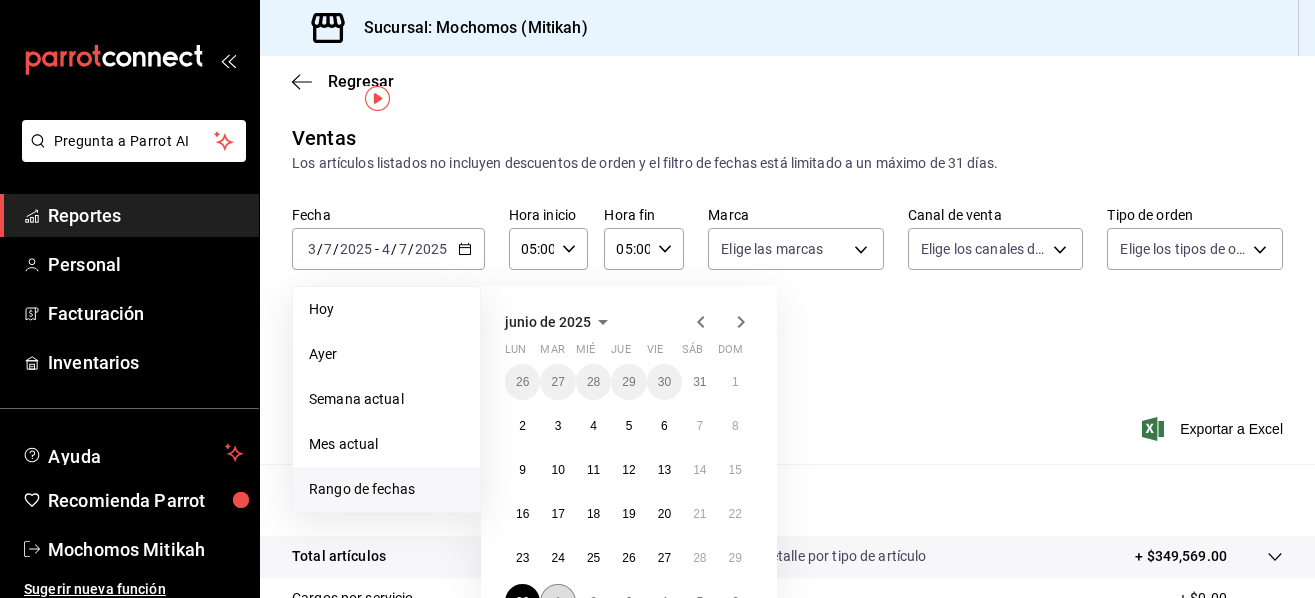 scroll, scrollTop: 100, scrollLeft: 0, axis: vertical 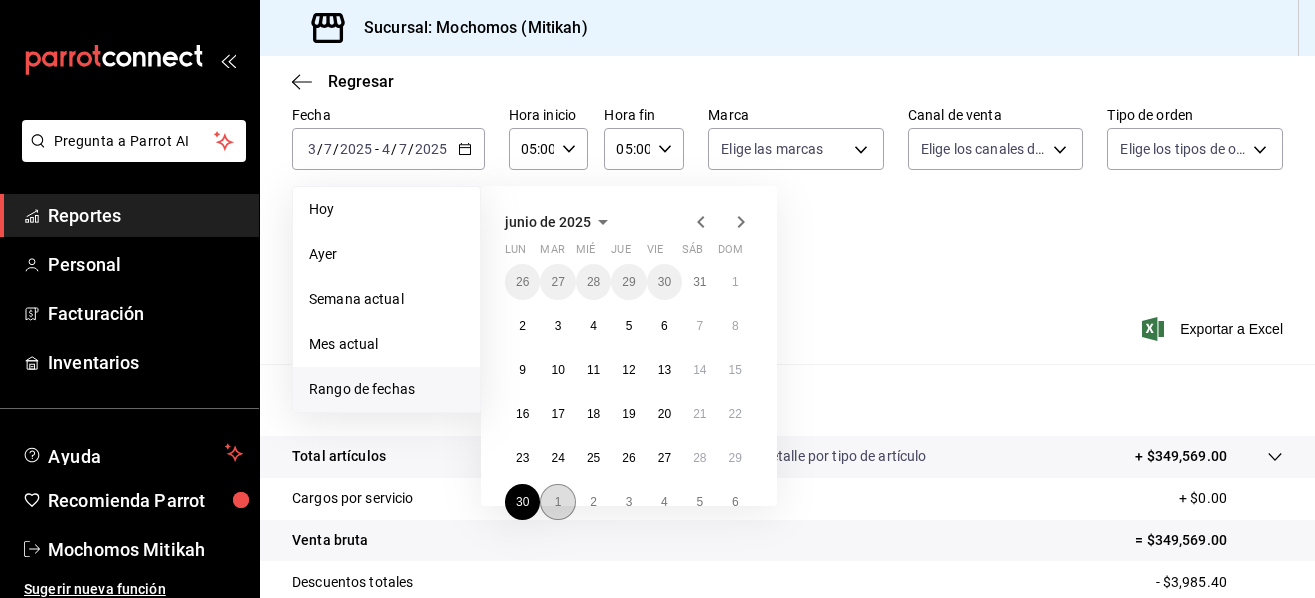 click on "1" at bounding box center [558, 502] 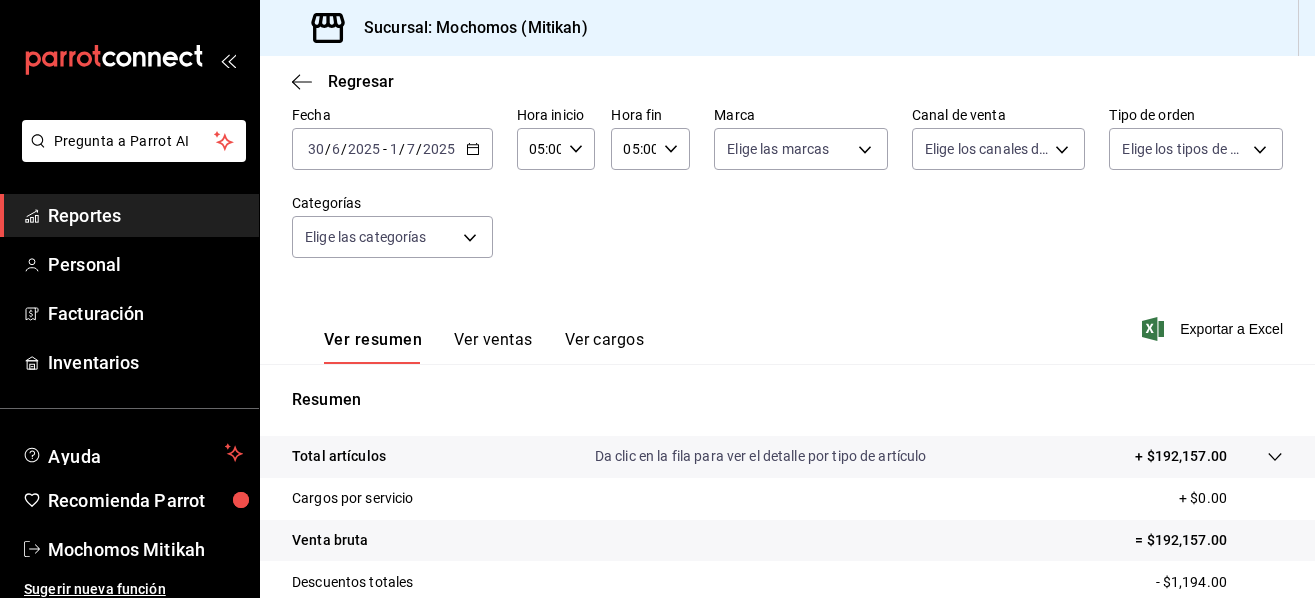 click on "Exportar a Excel" at bounding box center [1214, 329] 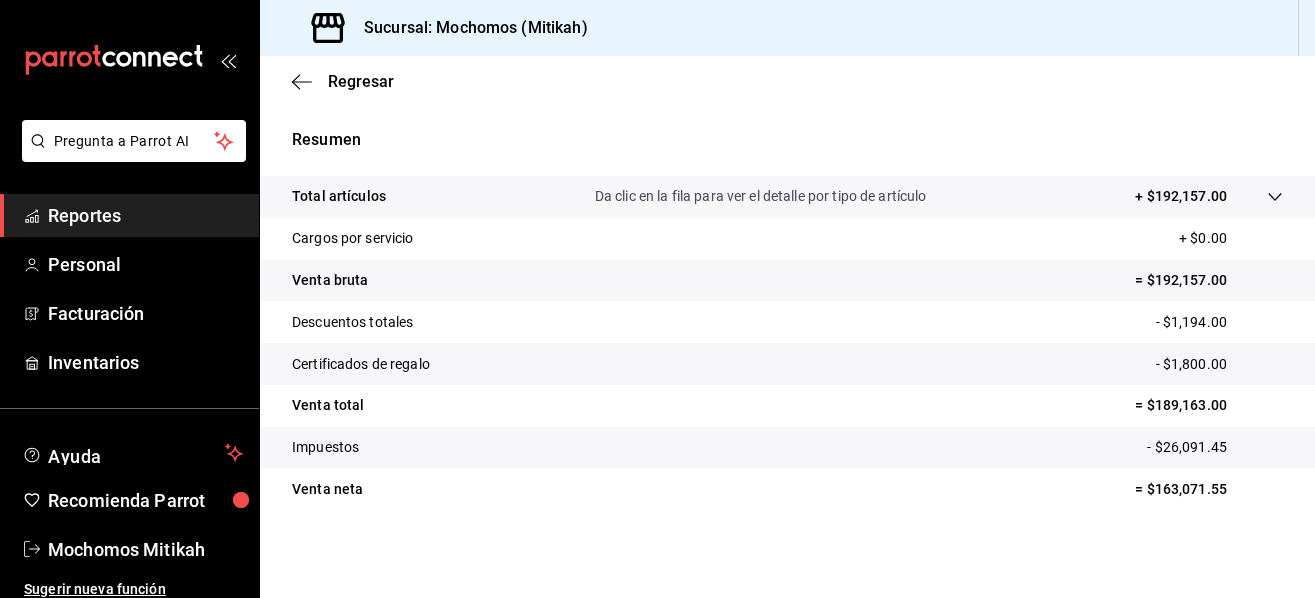 scroll, scrollTop: 0, scrollLeft: 0, axis: both 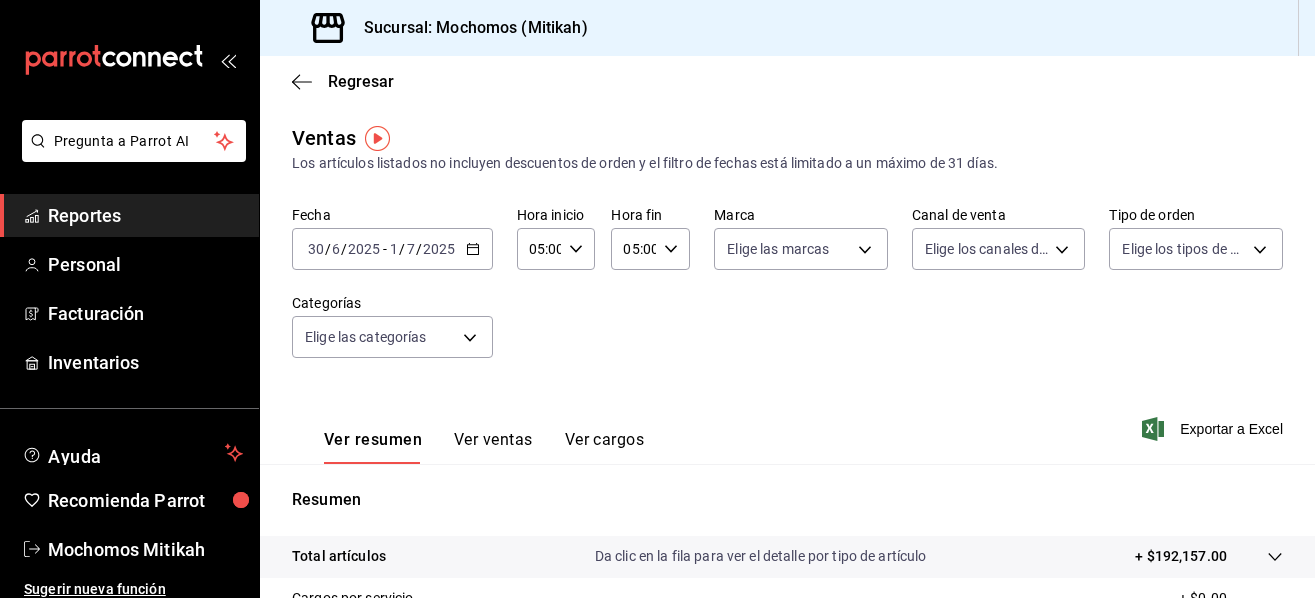 click 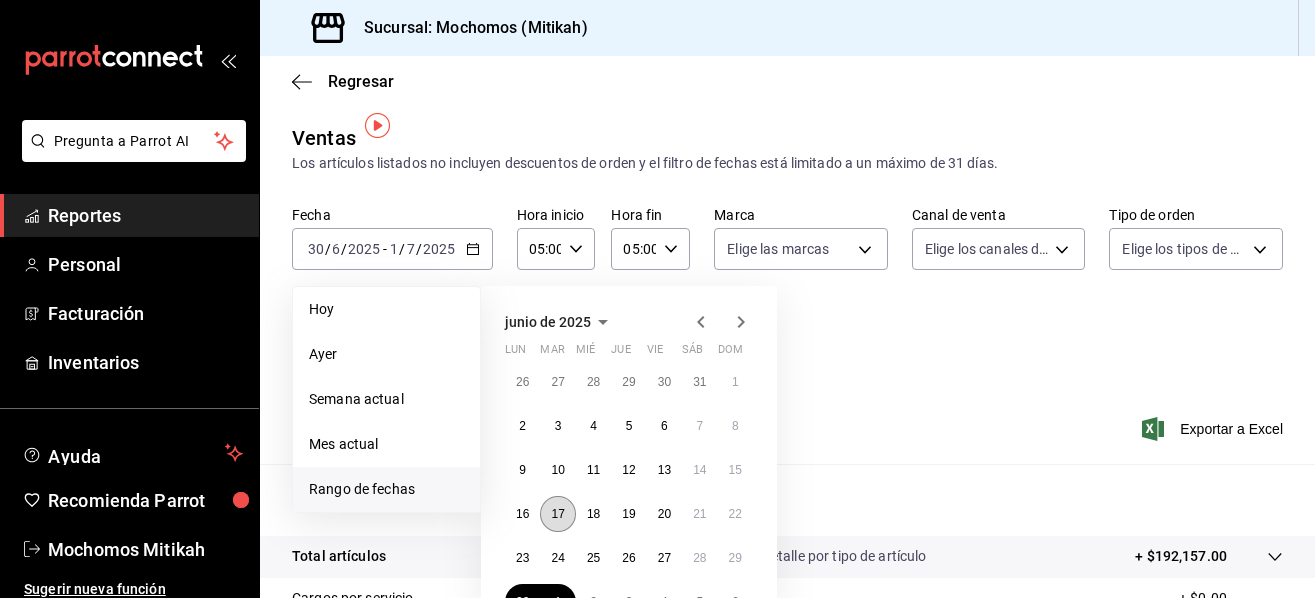 scroll, scrollTop: 100, scrollLeft: 0, axis: vertical 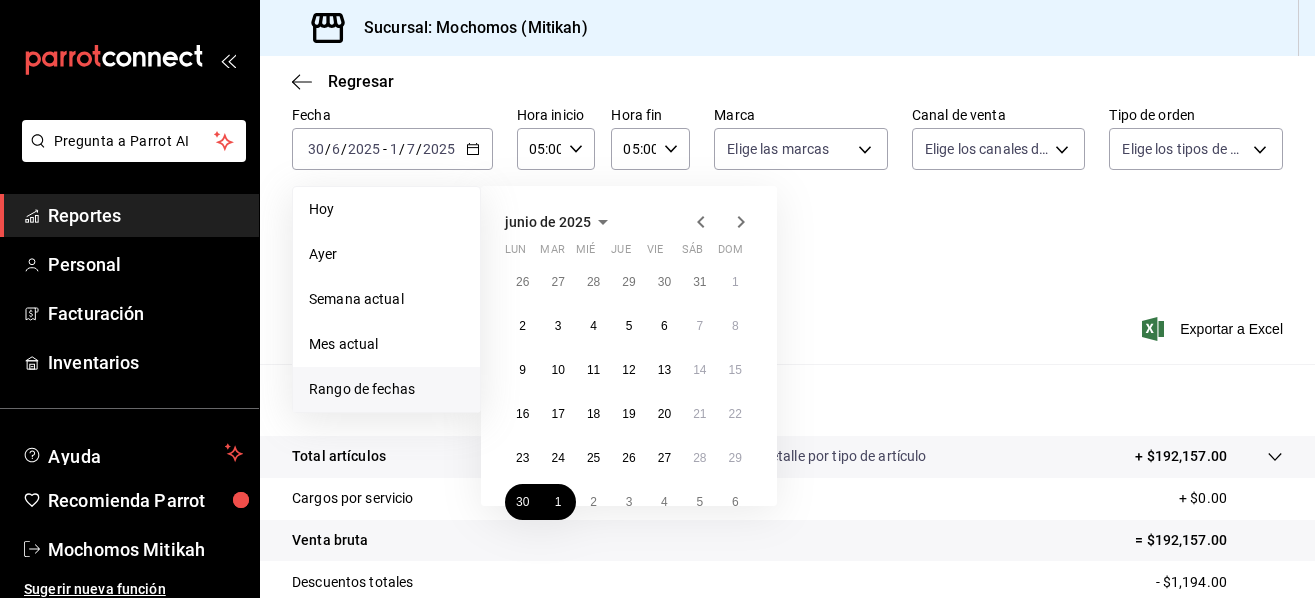 click on "Ver resumen Ver ventas Ver cargos Exportar a Excel" at bounding box center (787, 323) 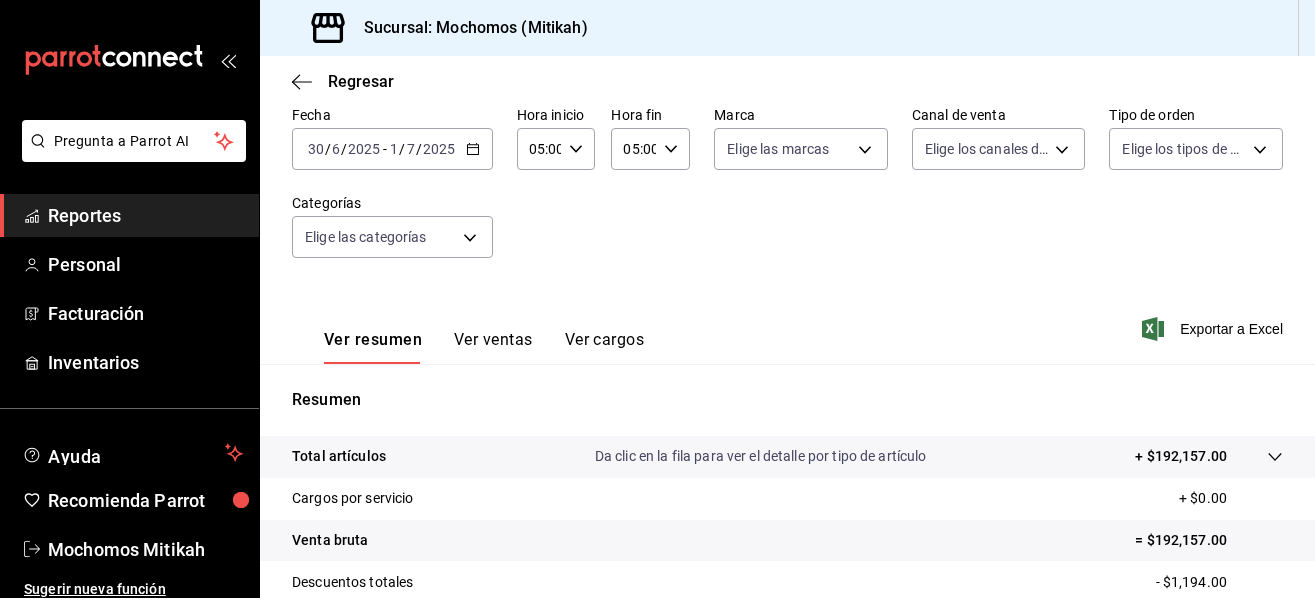 click on "[DATE] [DATE] / [DATE] - [DATE] / [DATE]" at bounding box center (392, 149) 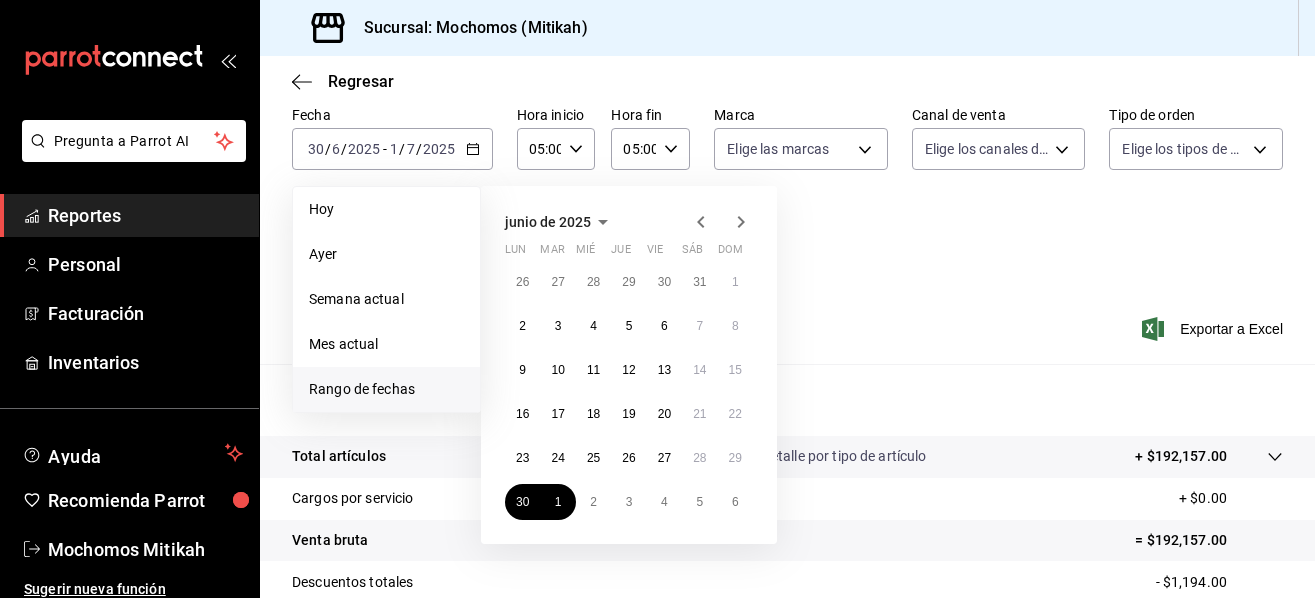 click 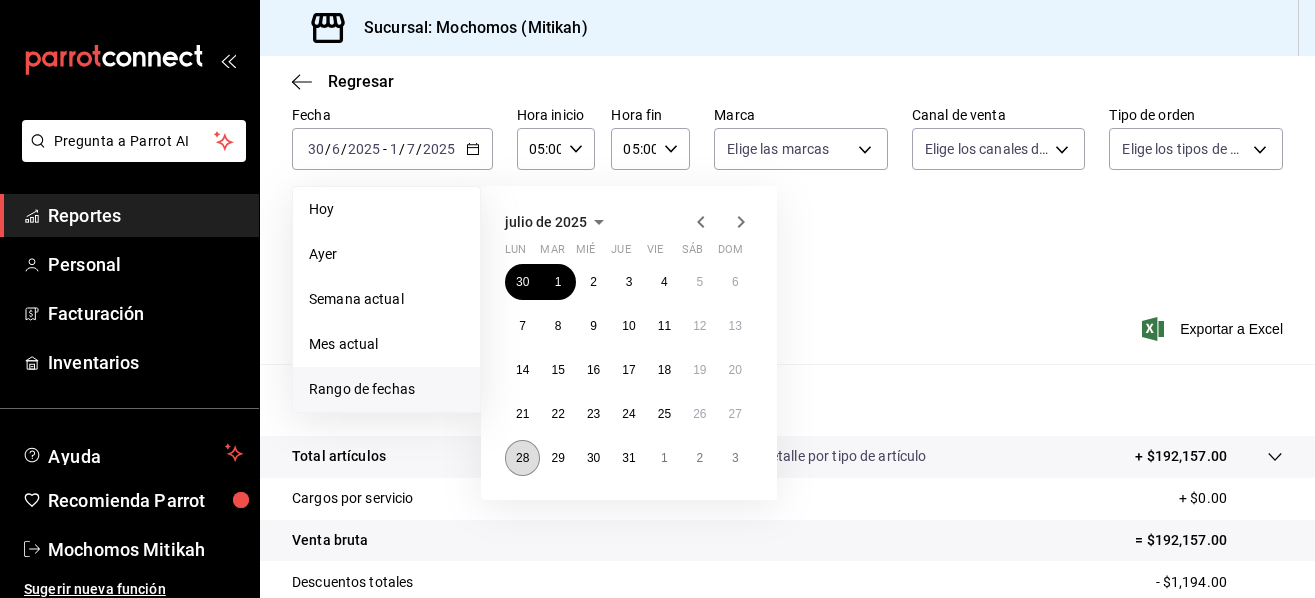 click on "28" at bounding box center [522, 458] 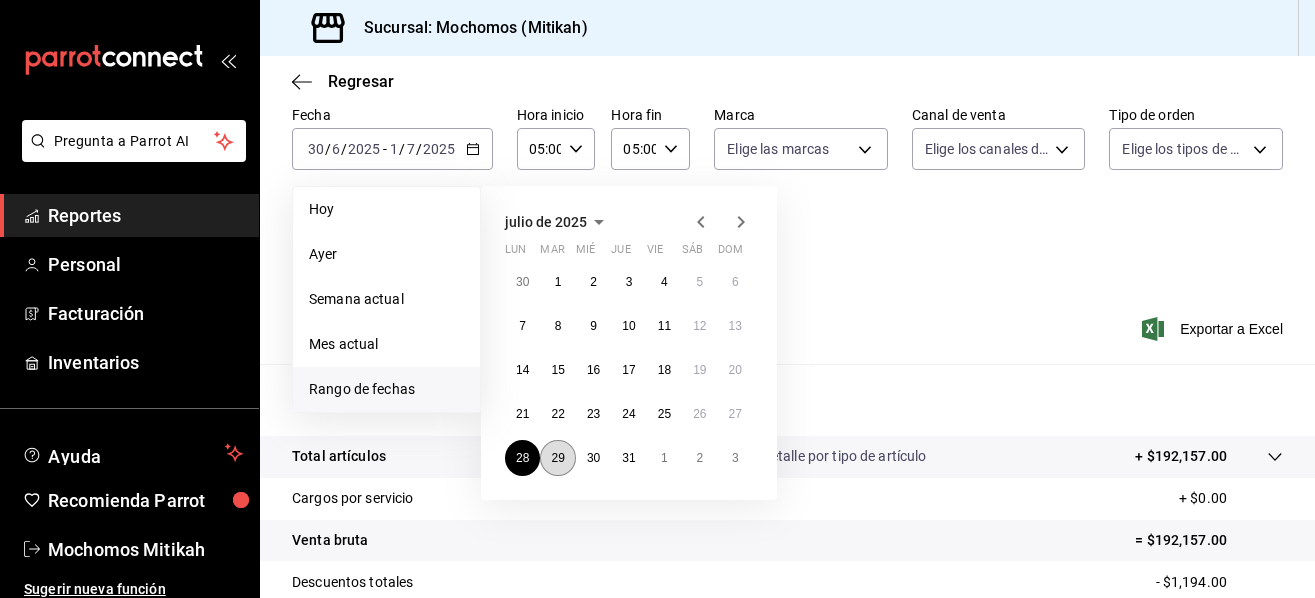 click on "29" at bounding box center [557, 458] 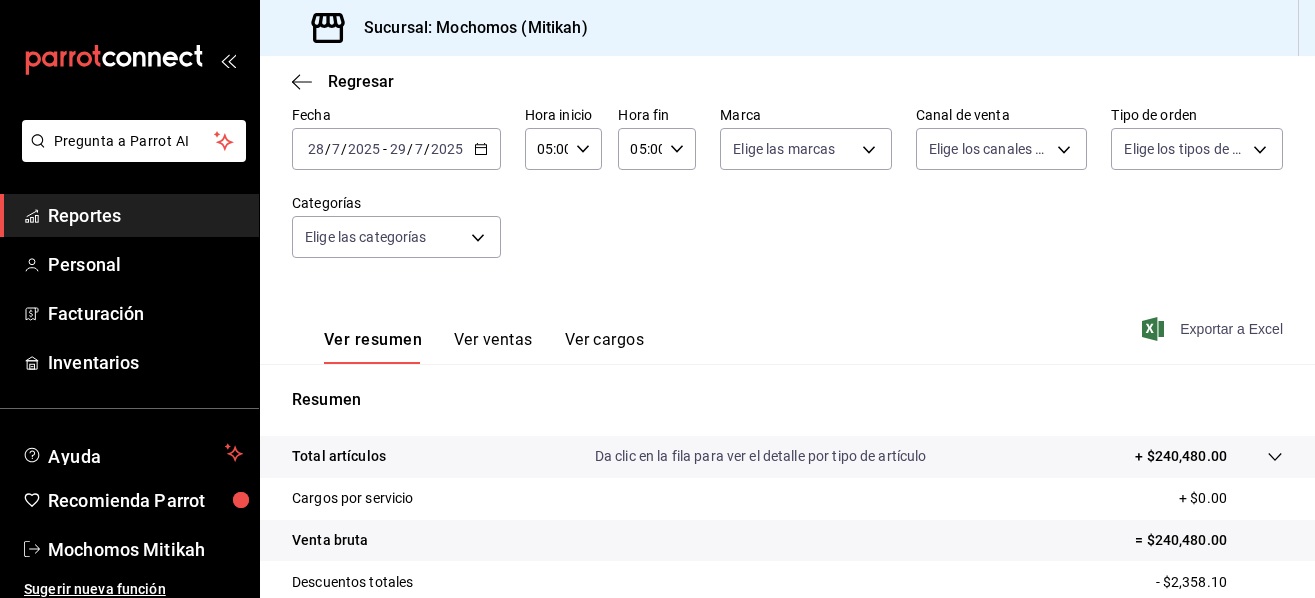 click on "Exportar a Excel" at bounding box center (1214, 329) 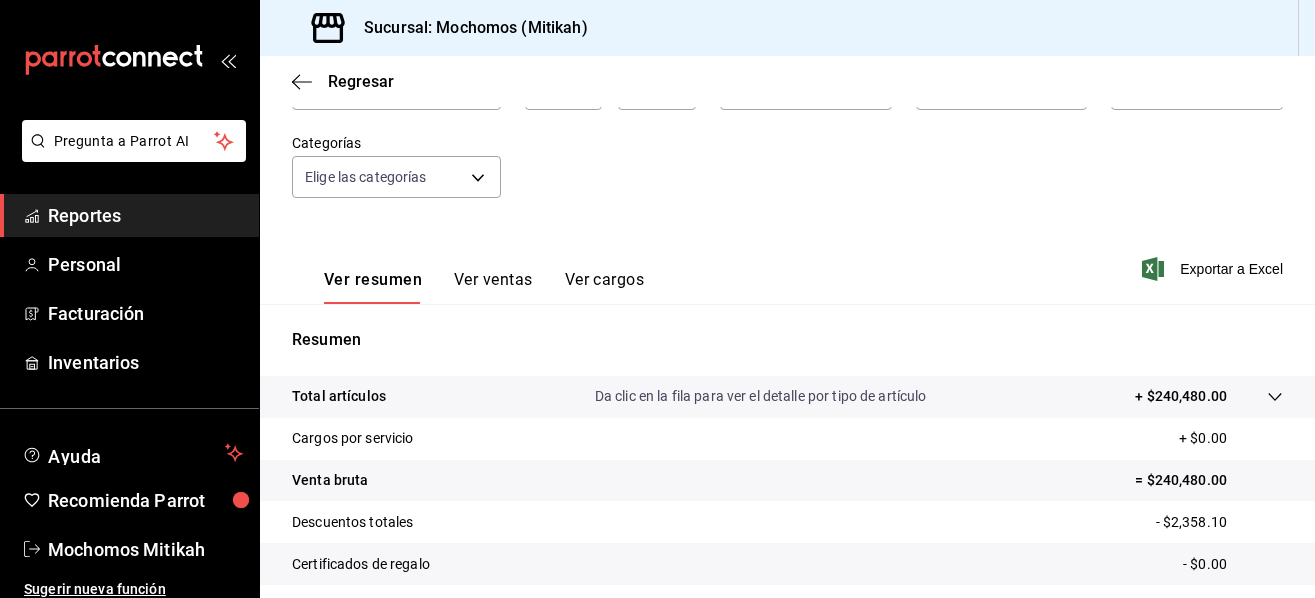 scroll, scrollTop: 0, scrollLeft: 0, axis: both 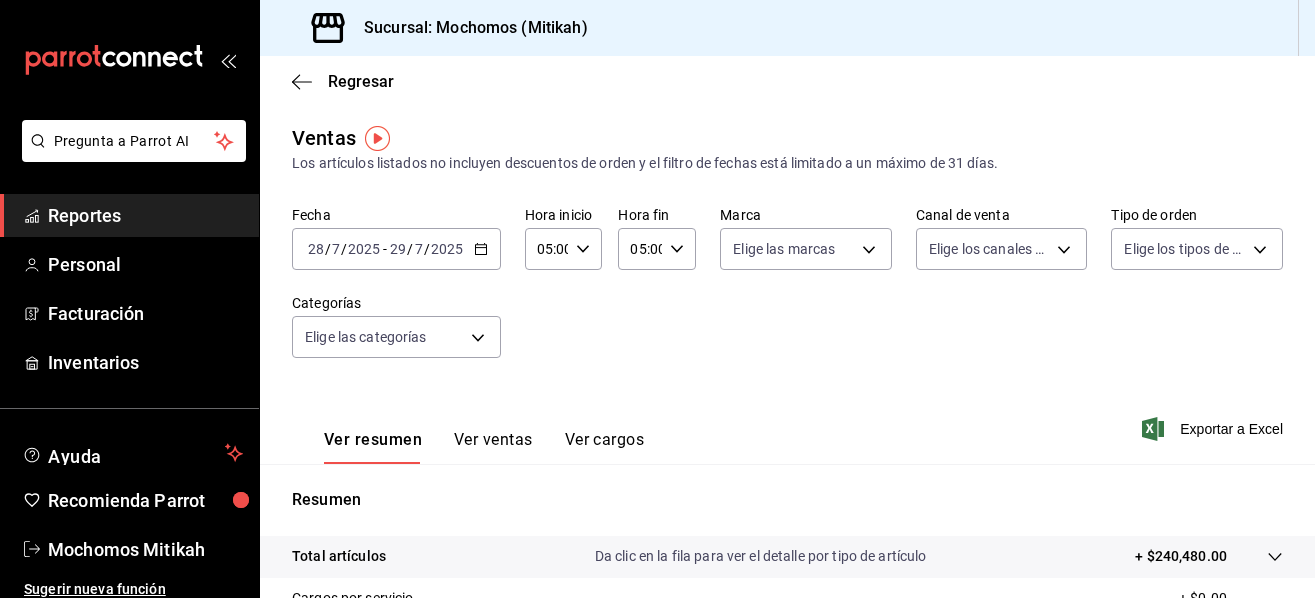 click 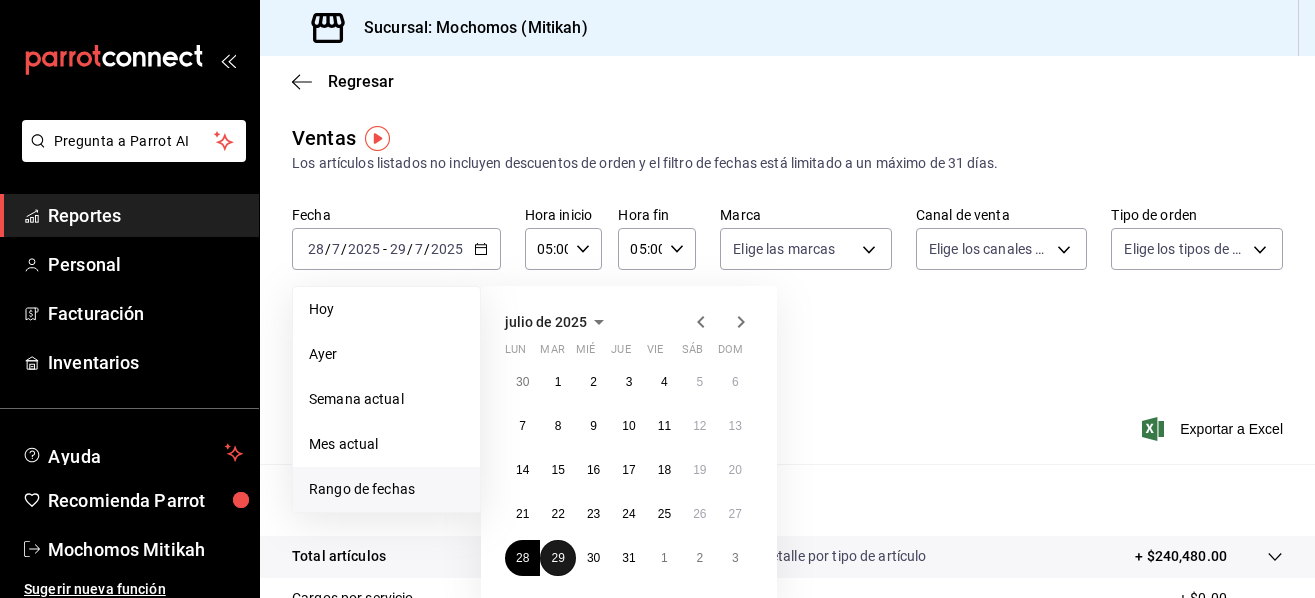 click on "29" at bounding box center [557, 558] 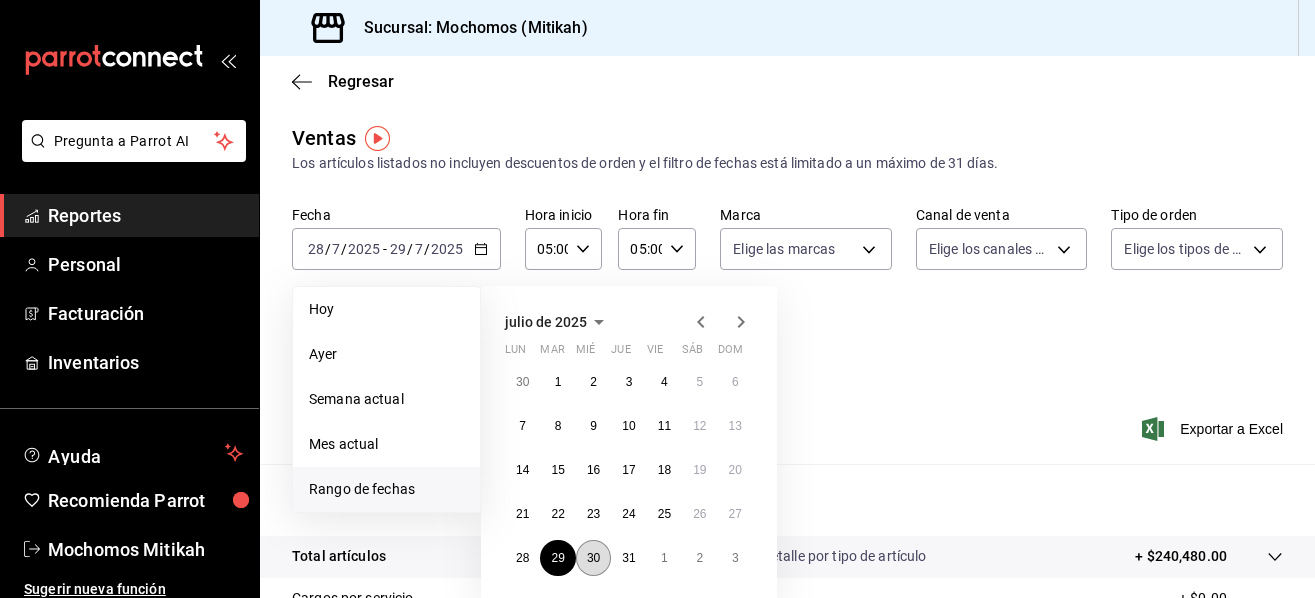 click on "30" at bounding box center (593, 558) 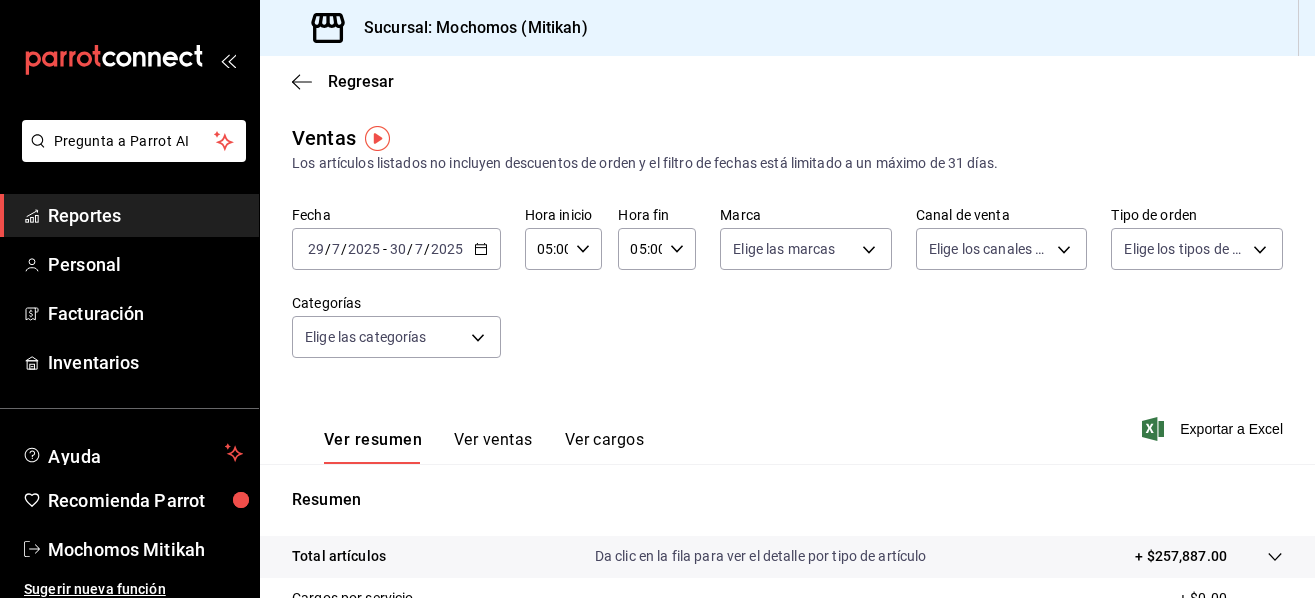 click on "Exportar a Excel" at bounding box center (1214, 429) 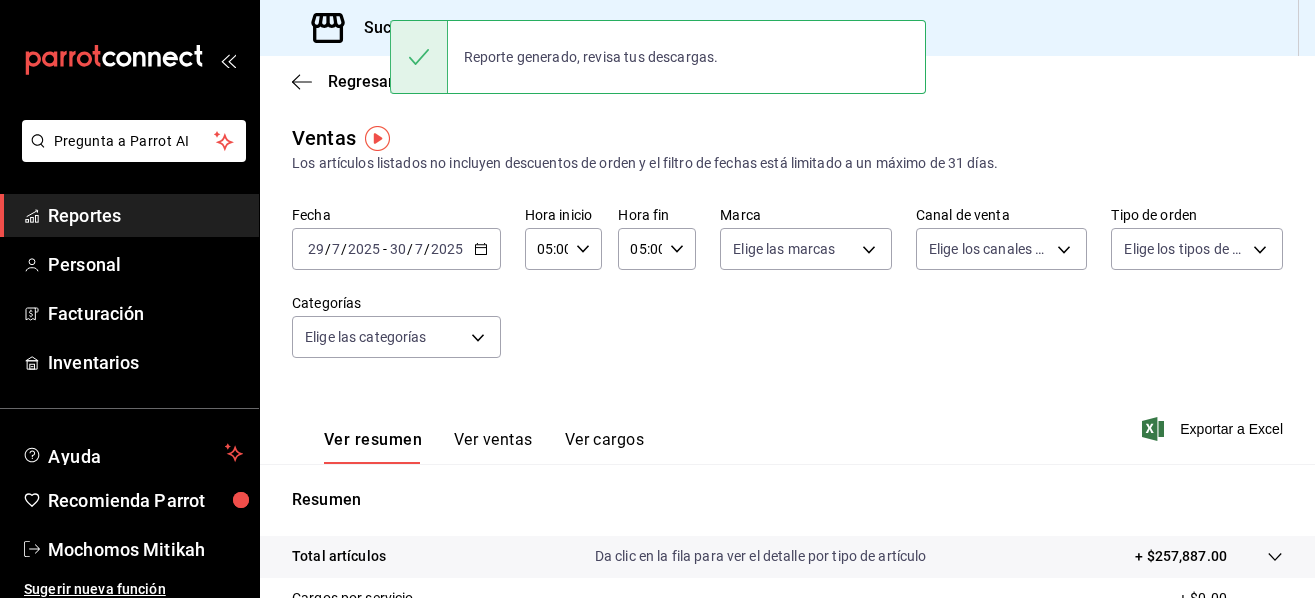 click 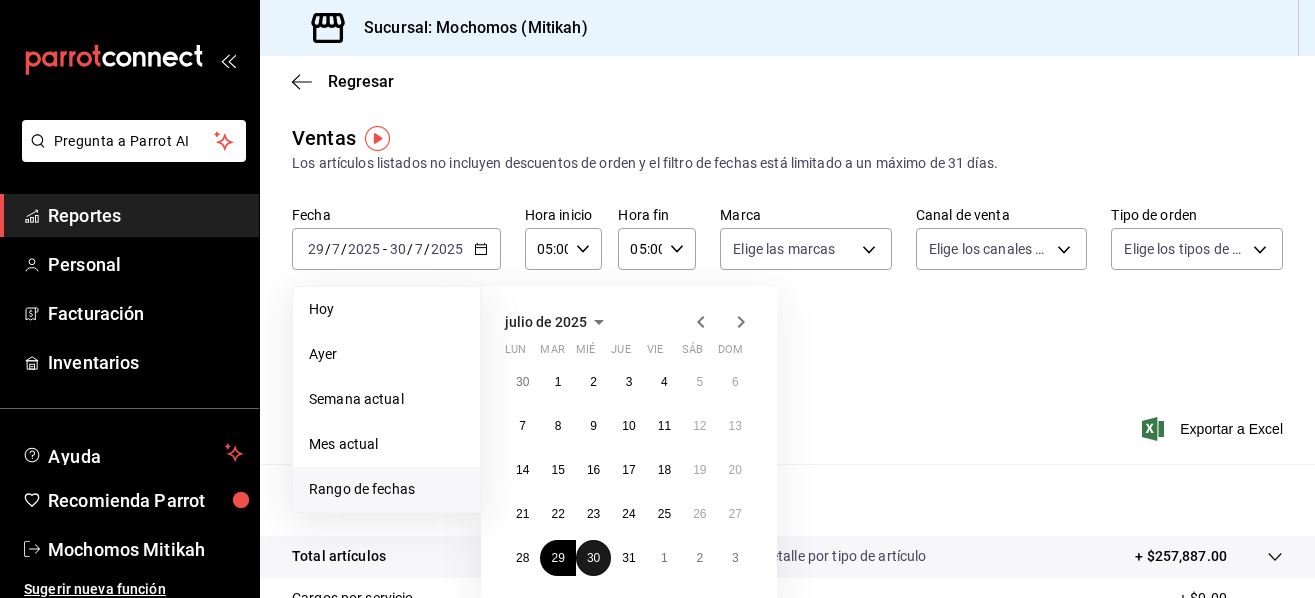 click on "30" at bounding box center [593, 558] 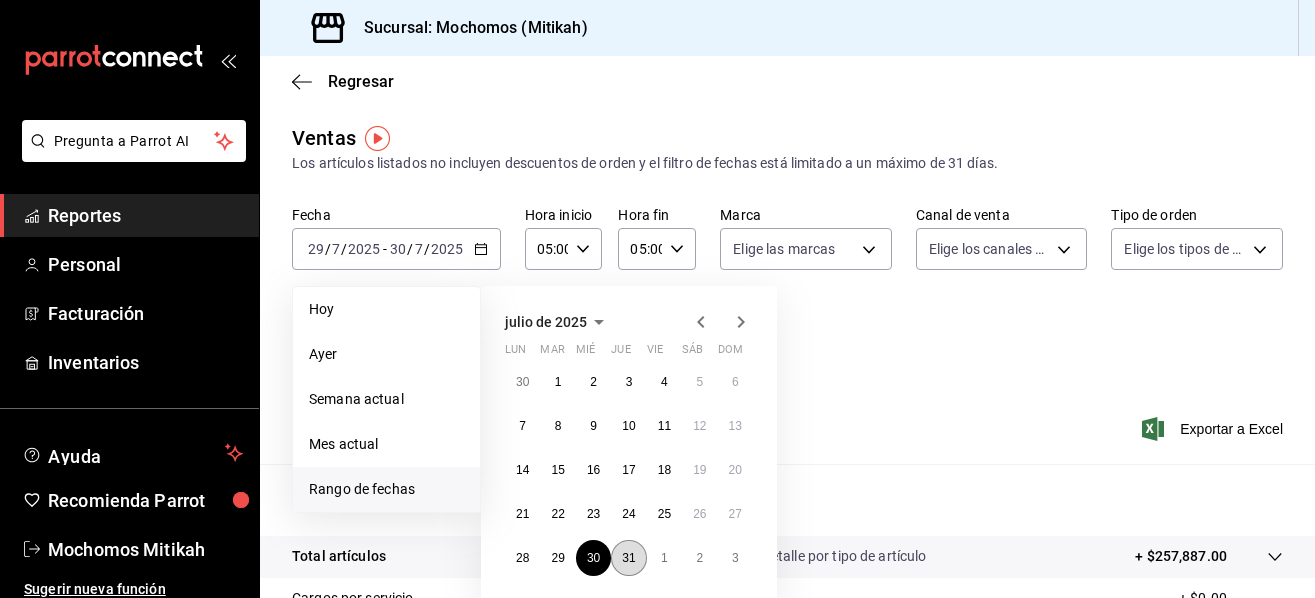 click on "31" at bounding box center (628, 558) 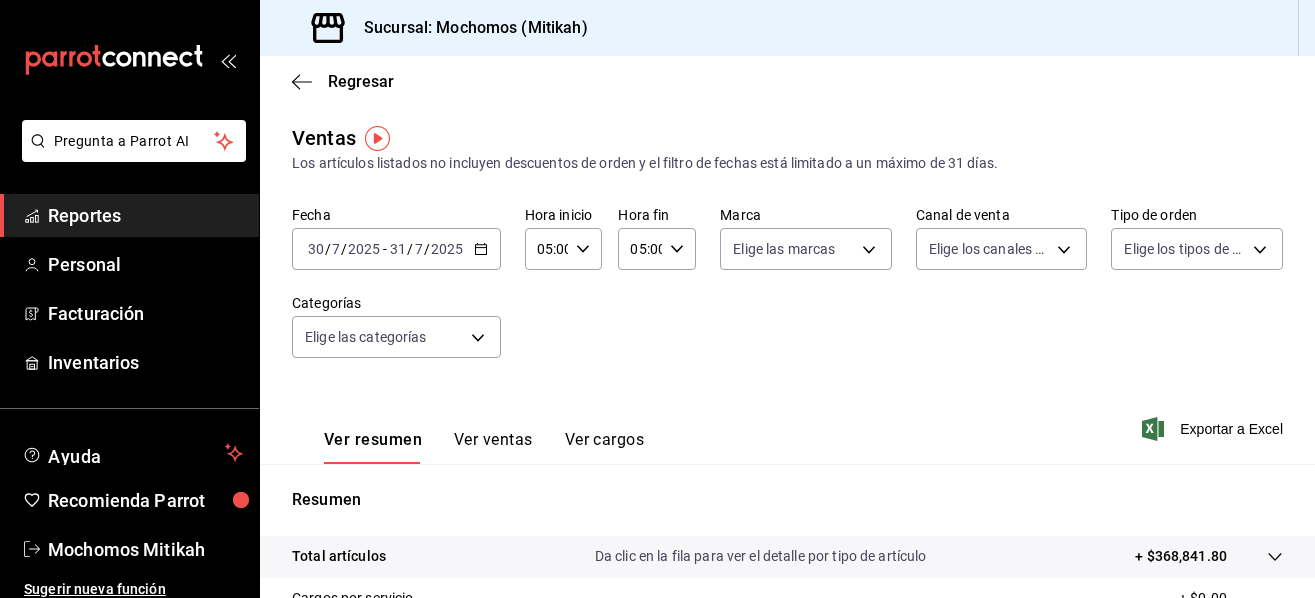 click on "Exportar a Excel" at bounding box center (1214, 429) 